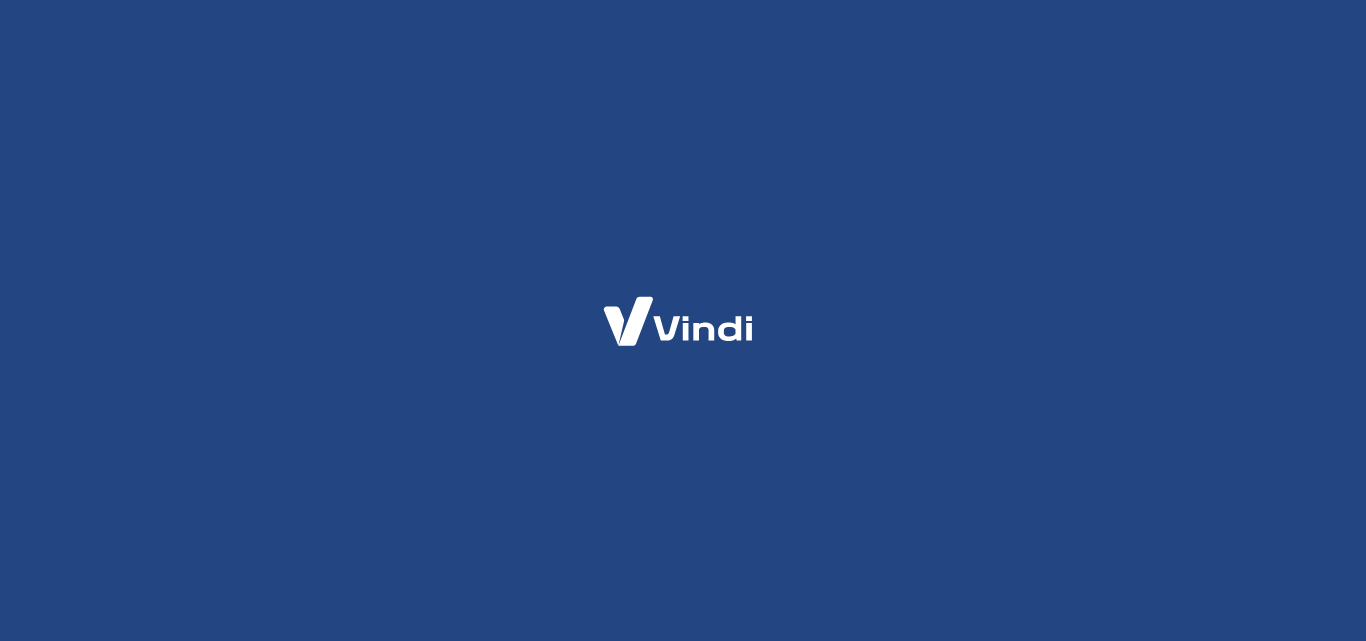 scroll, scrollTop: 0, scrollLeft: 0, axis: both 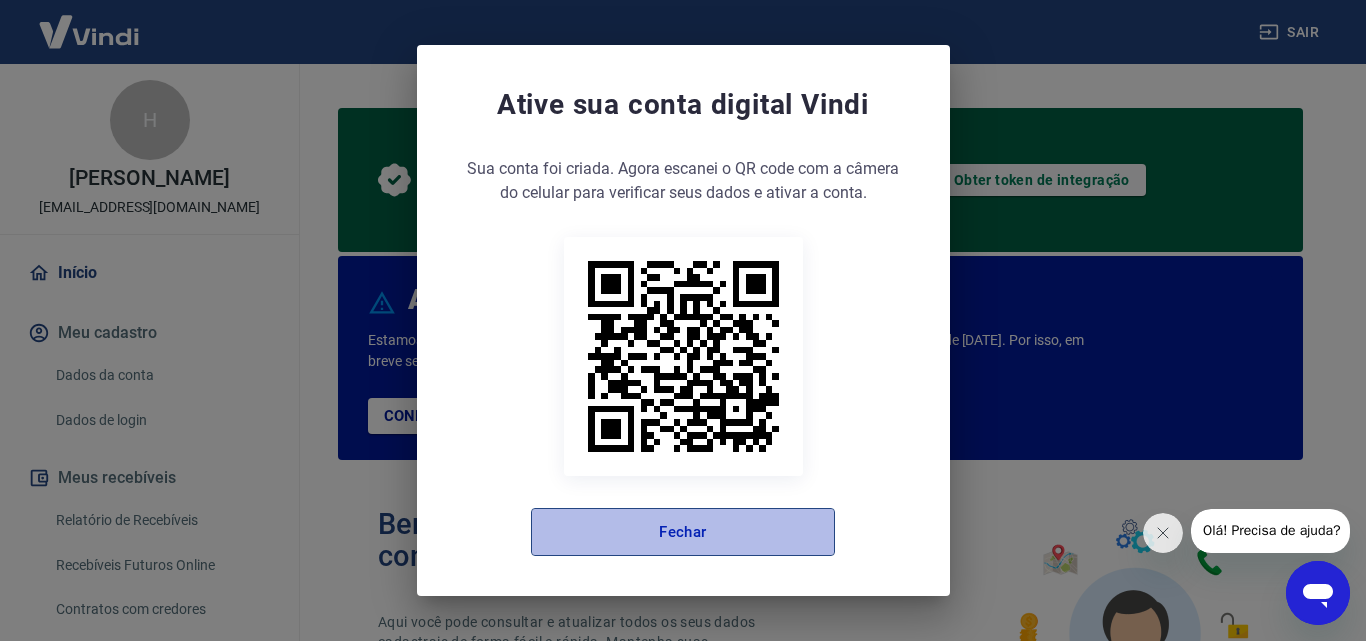 click on "Fechar" at bounding box center (683, 532) 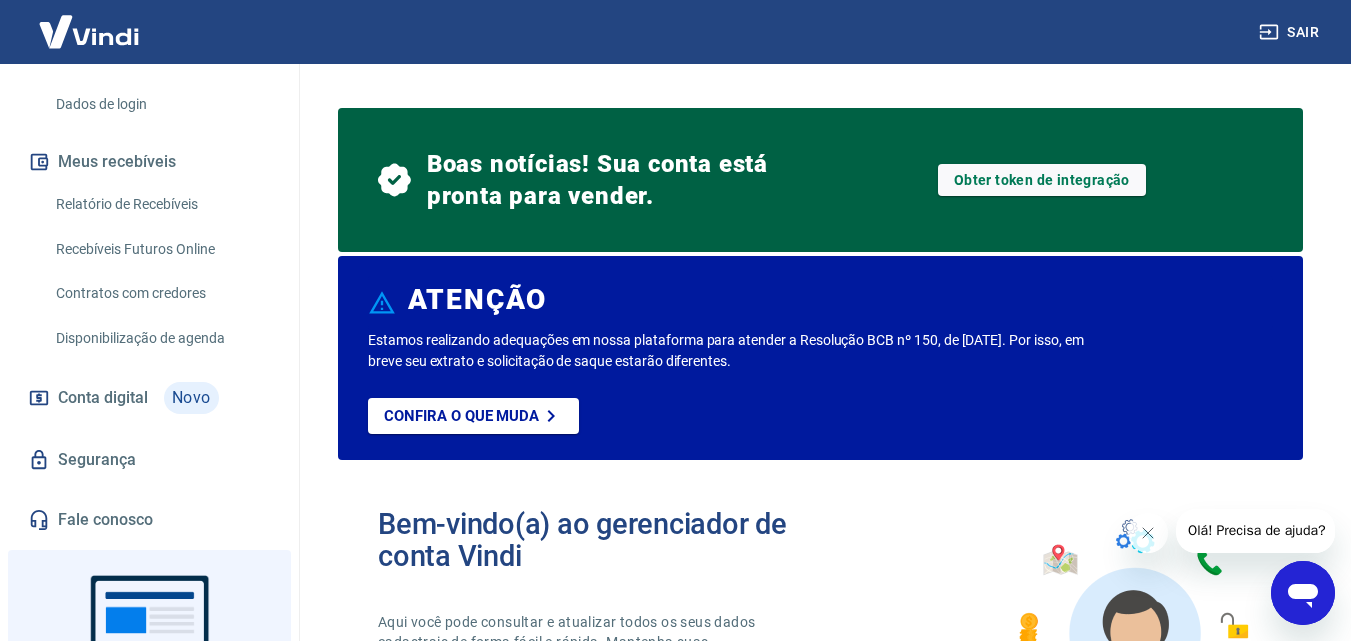 scroll, scrollTop: 320, scrollLeft: 0, axis: vertical 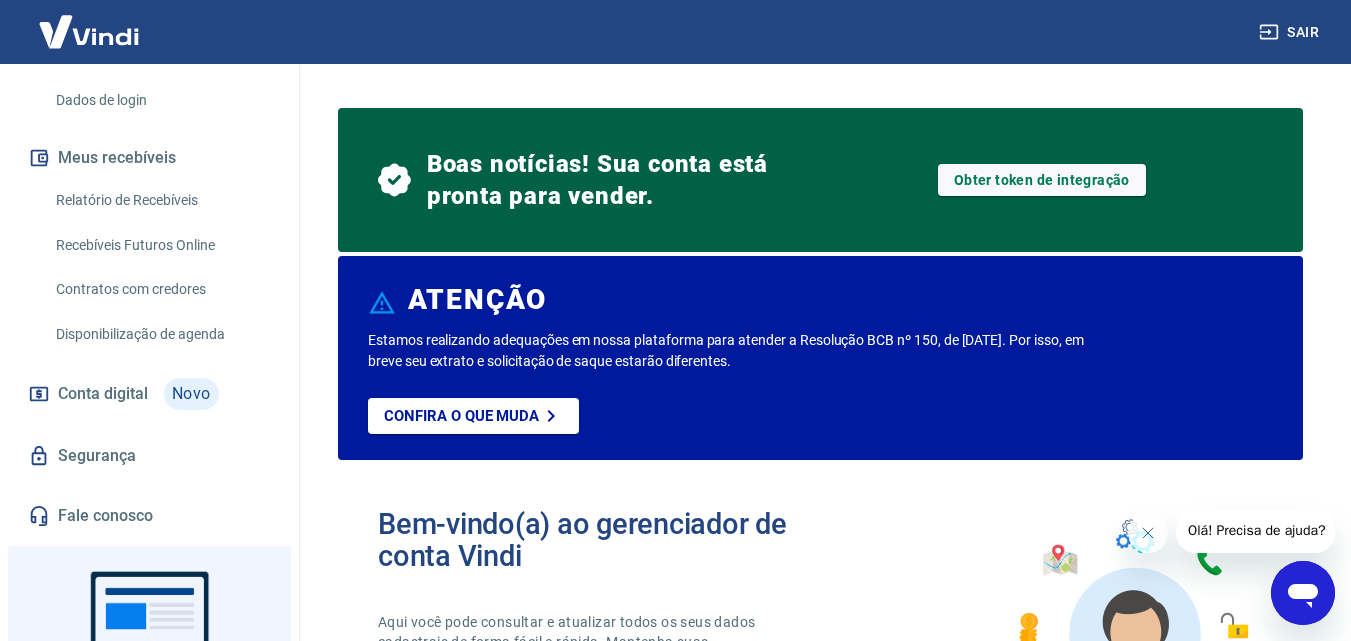 click on "Boas notícias! Sua conta está pronta para vender. Obter token de integração ATENÇÃO Estamos realizando adequações em nossa plataforma para atender a Resolução BCB nº 150, de 6/10/2021. Por isso, em breve seu extrato e solicitação de saque estarão diferentes. Confira o que muda Bem-vindo(a) ao gerenciador de conta Vindi Aqui você pode consultar e atualizar todos os seus dados cadastrais de forma fácil e rápida. Mantenha suas informações sempre atualizadas para garantir uma experiência ainda melhor com nossas soluções de pagamento. O que deseja fazer hoje? Informações pessoais Gestão de dados cadastrais, envio de documentos, alteração de telefone e endereços. Segurança Alteração de senha, autenticação em duas etapas, histórico de logins, gerenciamento de dispositivos. Fácil de acessar Para acessar este gerenciador, basta clicar em “Gerenciar conta” no menu lateral do portal de vendas. Retorne para o portal de vendas - parte inferior do menu lateral - rodapé desta página" at bounding box center (820, 987) 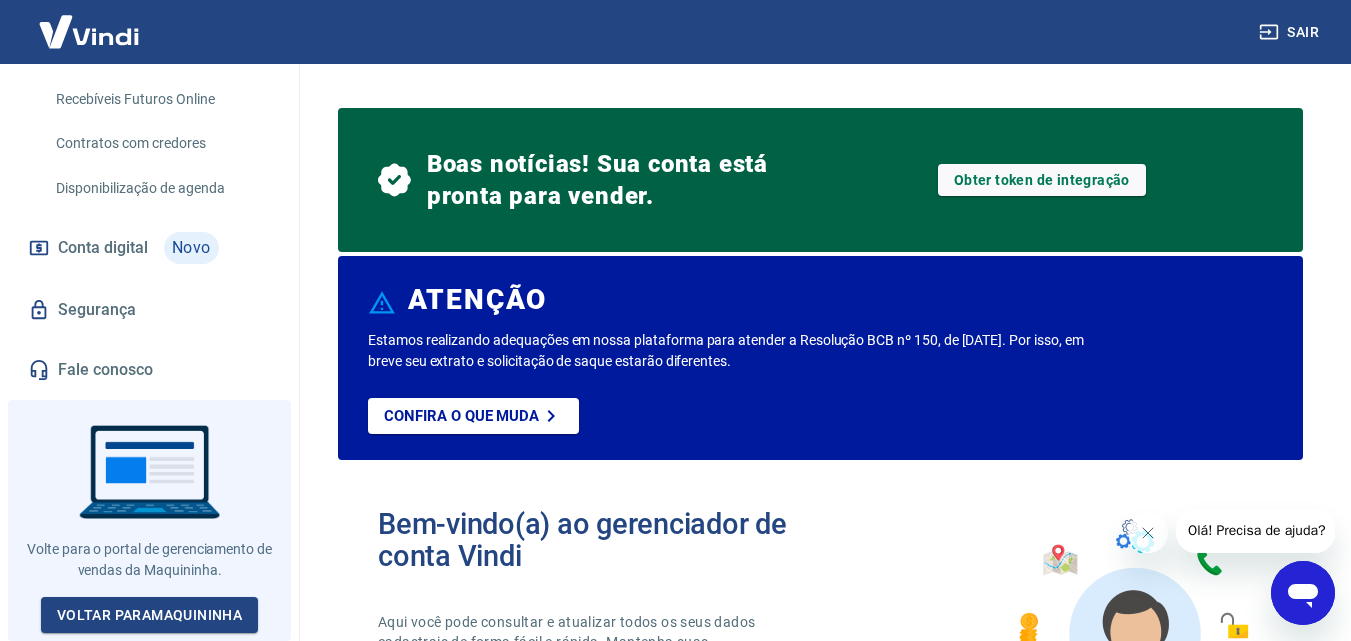 click on "Bem-vindo(a) ao gerenciador de conta Vindi Aqui você pode consultar e atualizar todos os seus dados cadastrais de forma fácil e rápida. Mantenha suas informações sempre atualizadas para garantir uma experiência ainda melhor com nossas soluções de pagamento." at bounding box center [820, 618] 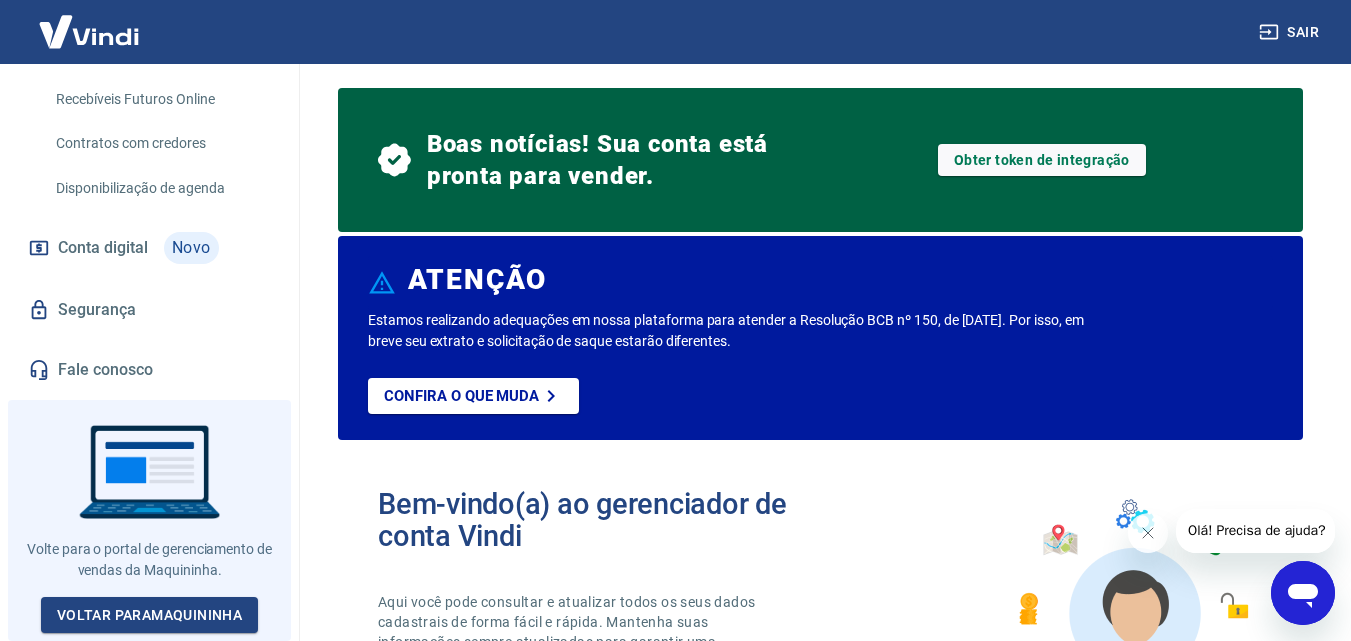 scroll, scrollTop: 0, scrollLeft: 0, axis: both 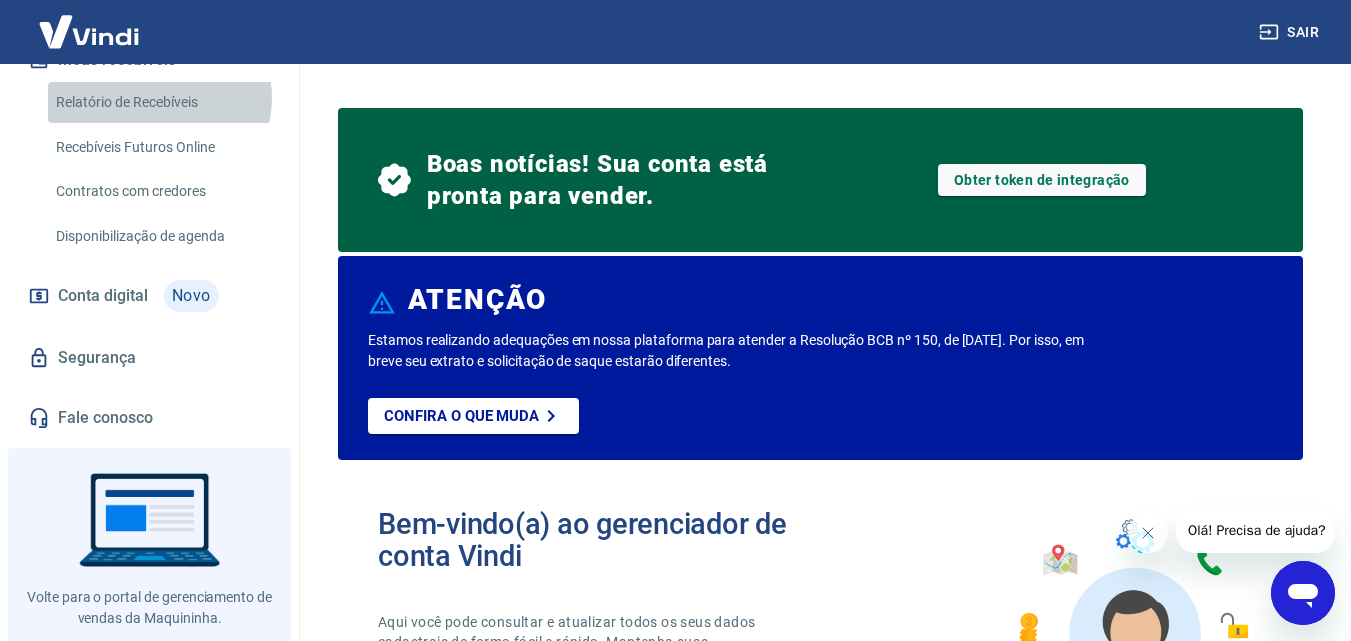 click on "Relatório de Recebíveis" at bounding box center (161, 102) 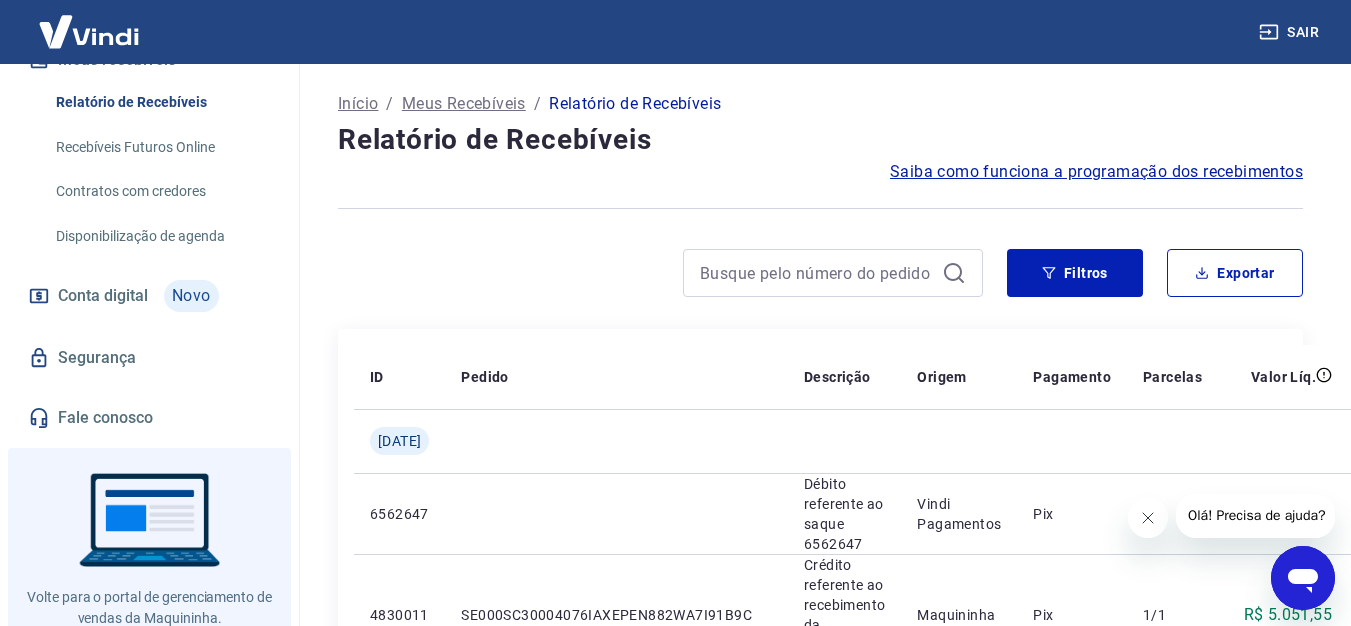 click at bounding box center (1147, 518) 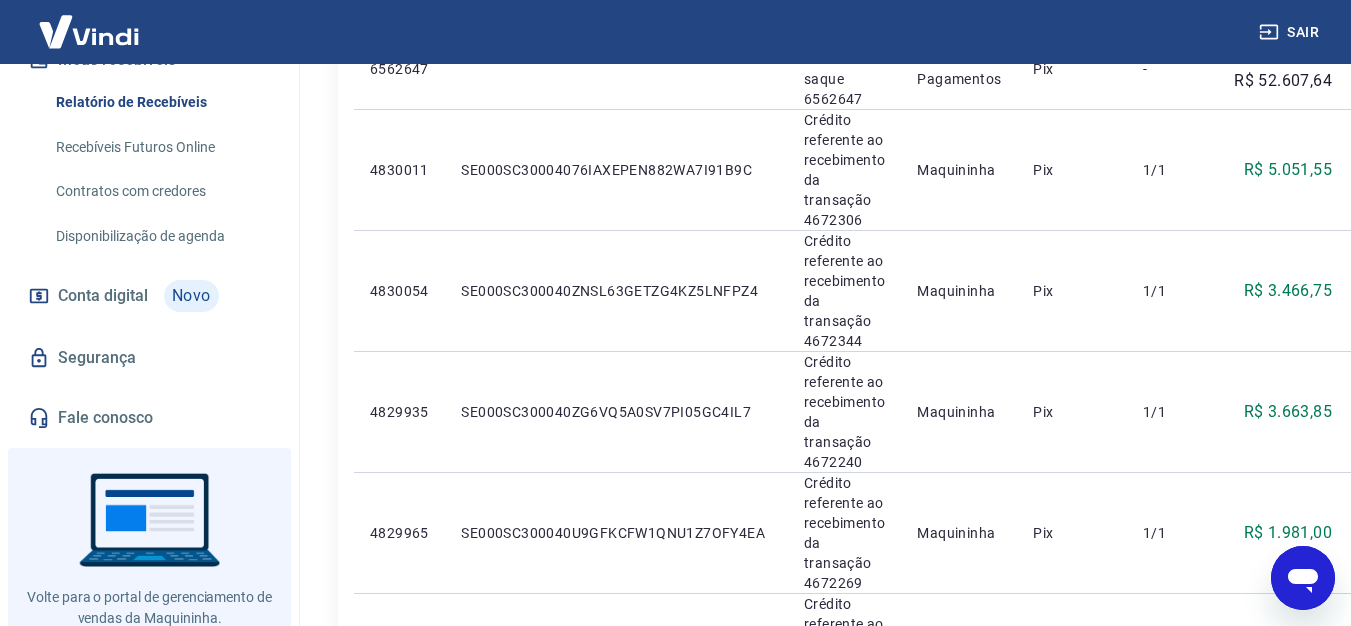 scroll, scrollTop: 69, scrollLeft: 0, axis: vertical 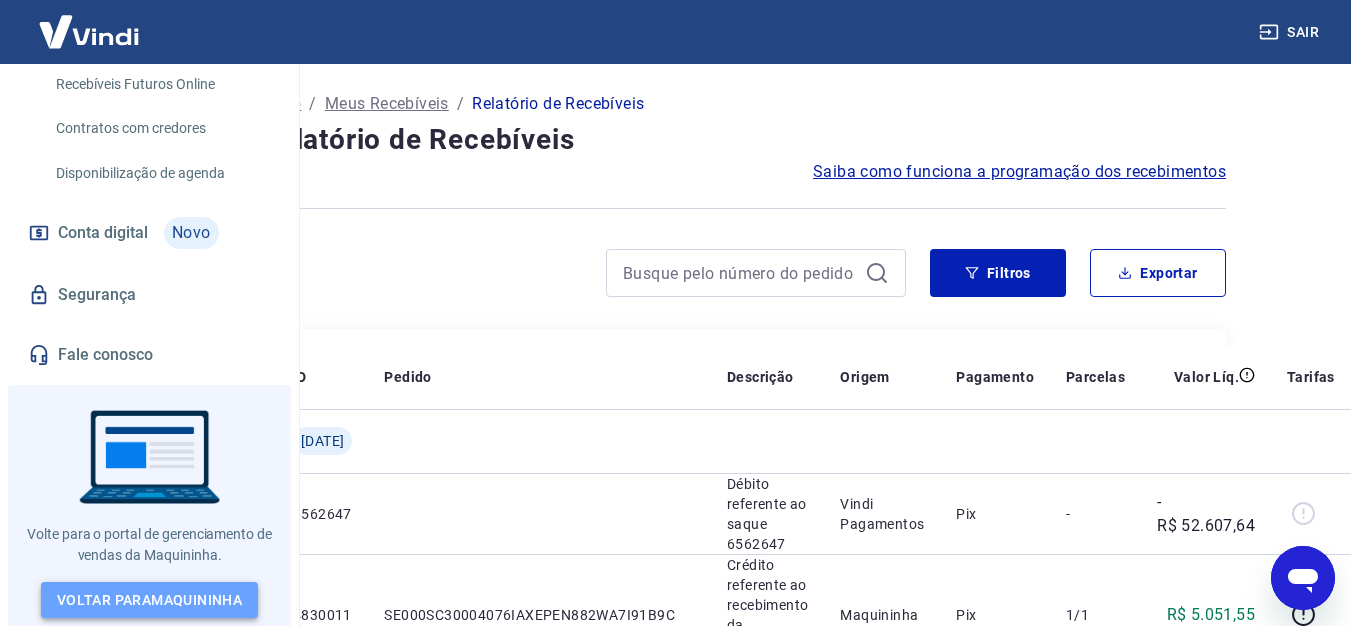 click on "Voltar para  Maquininha" at bounding box center (149, 600) 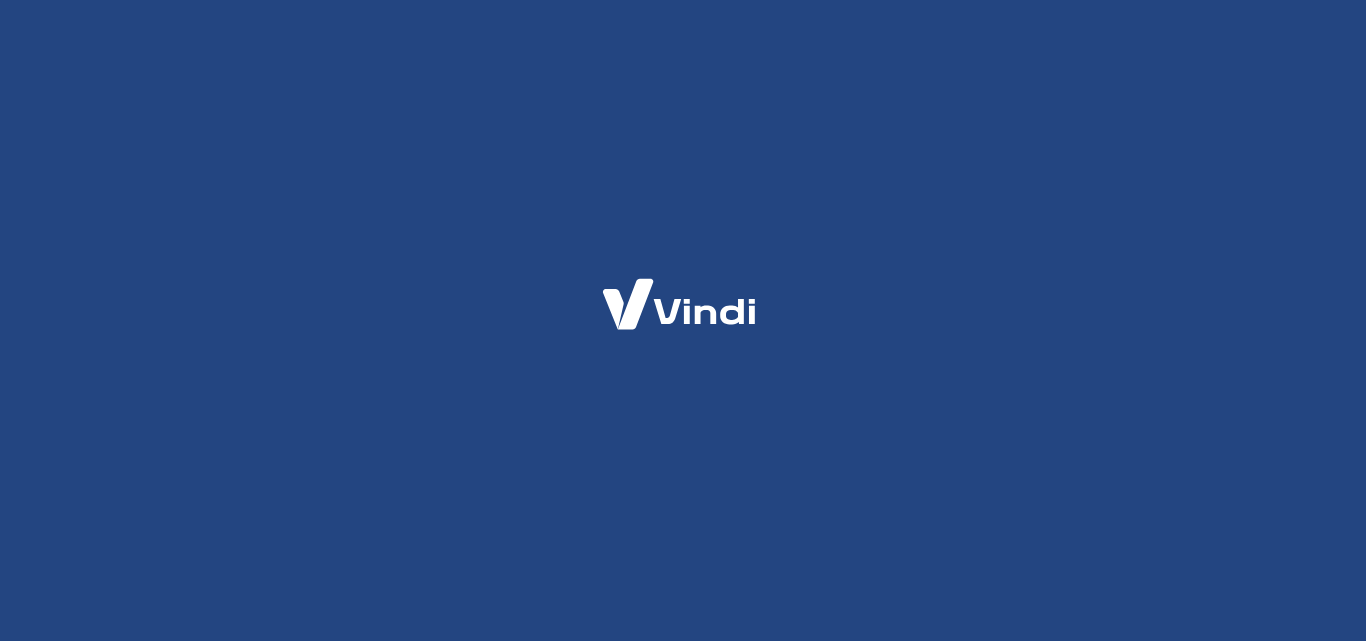 scroll, scrollTop: 0, scrollLeft: 0, axis: both 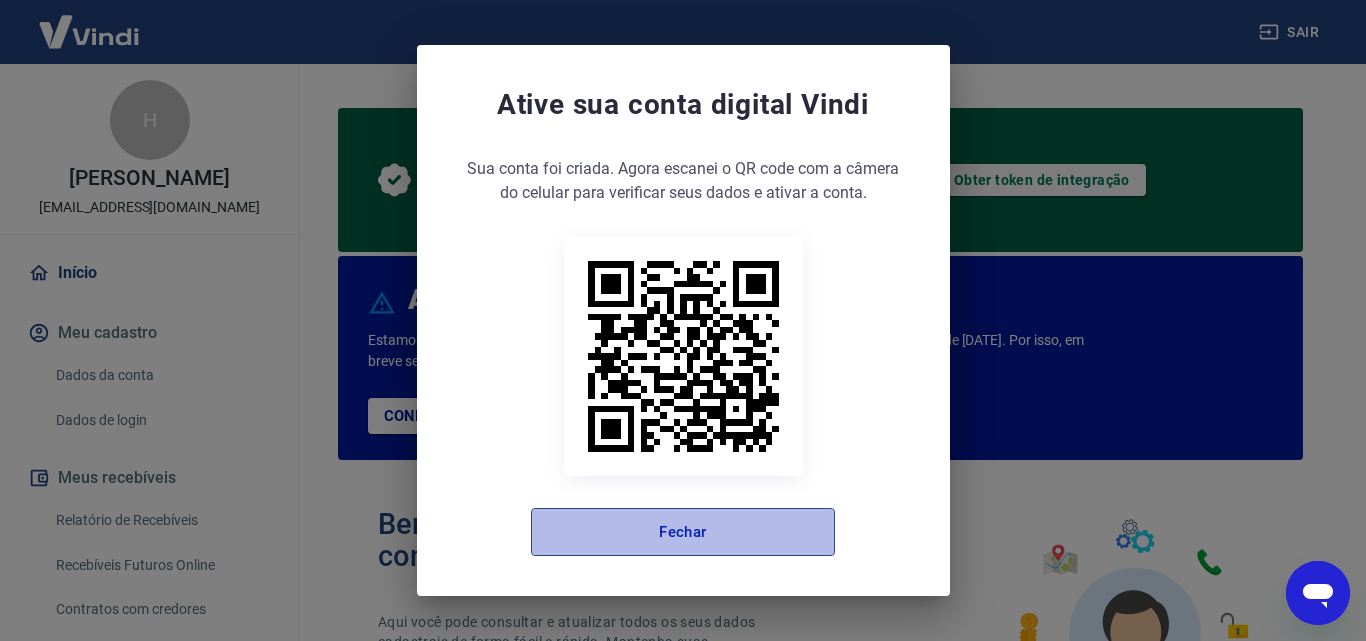 click on "Fechar" at bounding box center [683, 532] 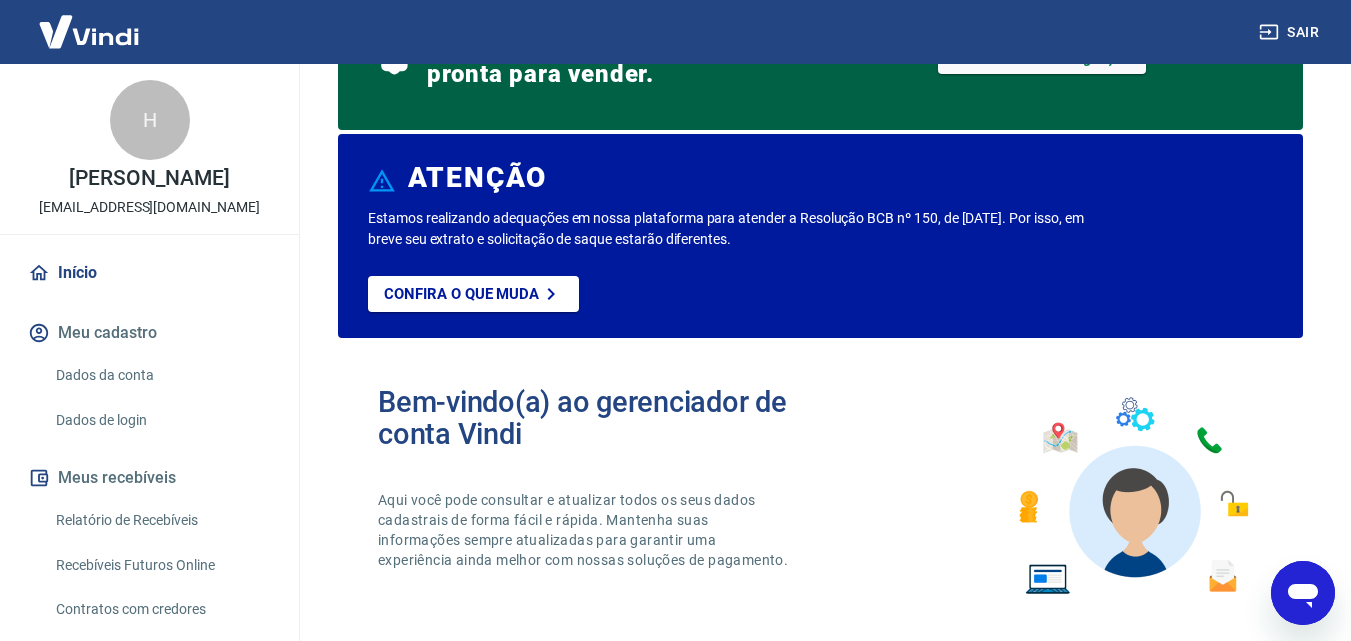 scroll, scrollTop: 125, scrollLeft: 0, axis: vertical 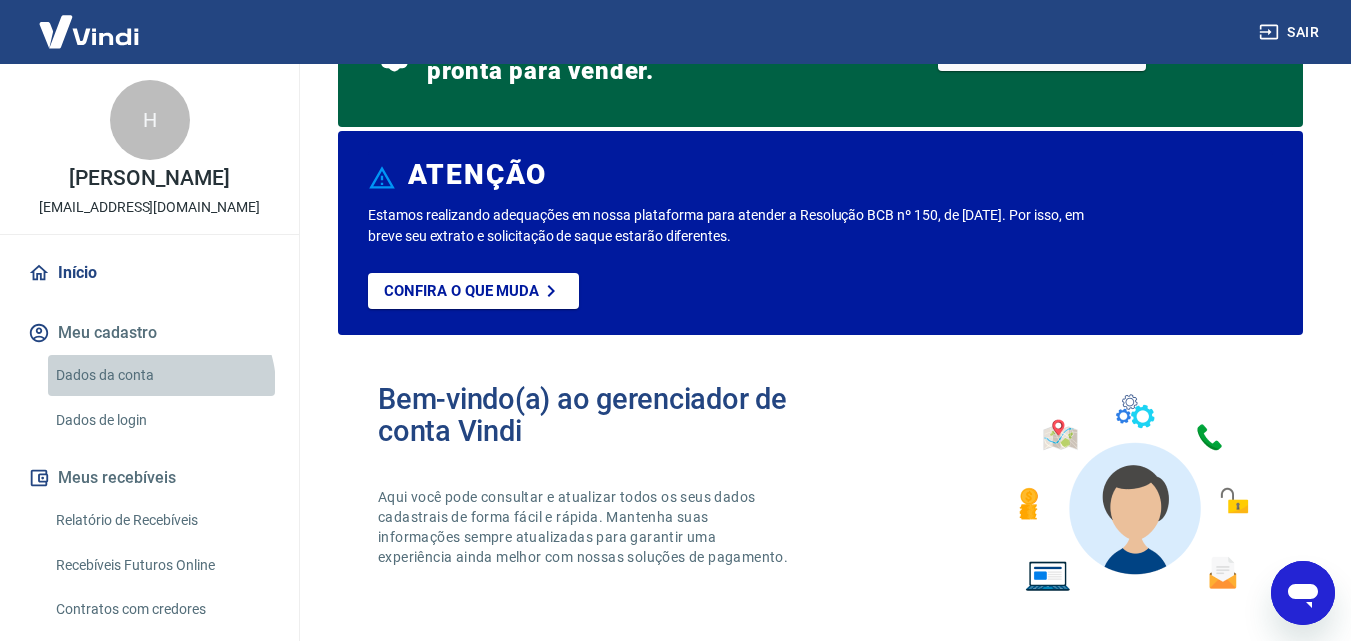 click on "Dados da conta" at bounding box center (161, 375) 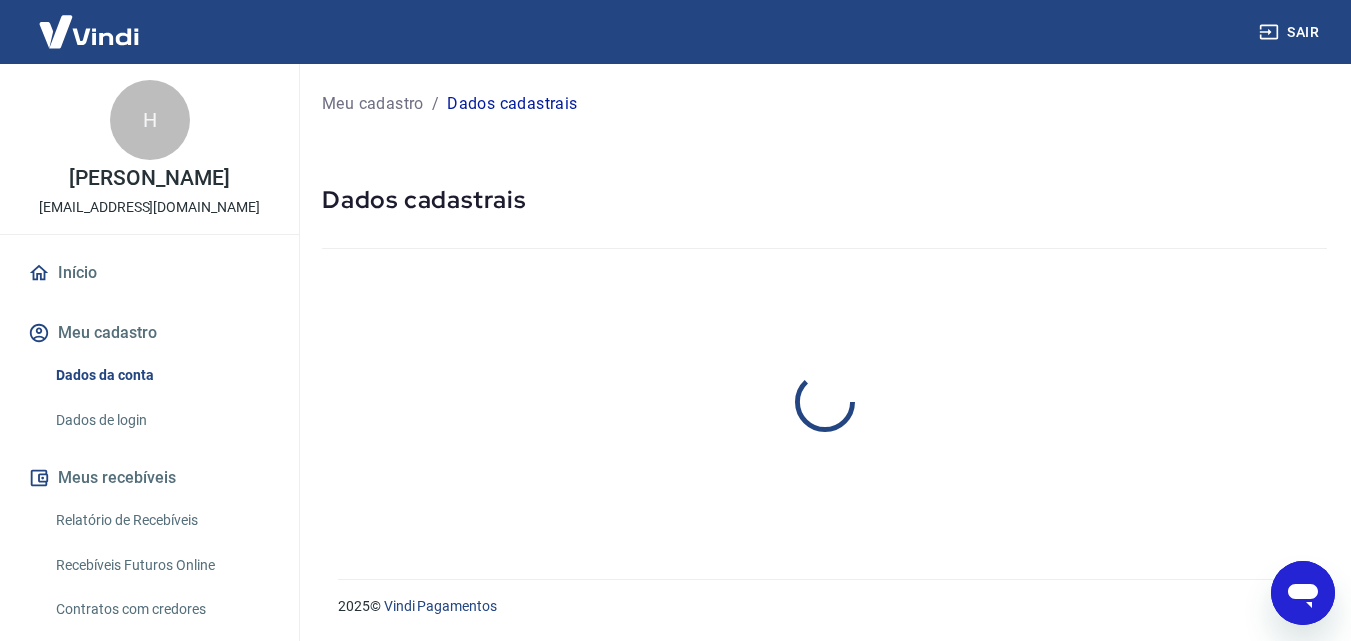 scroll, scrollTop: 0, scrollLeft: 0, axis: both 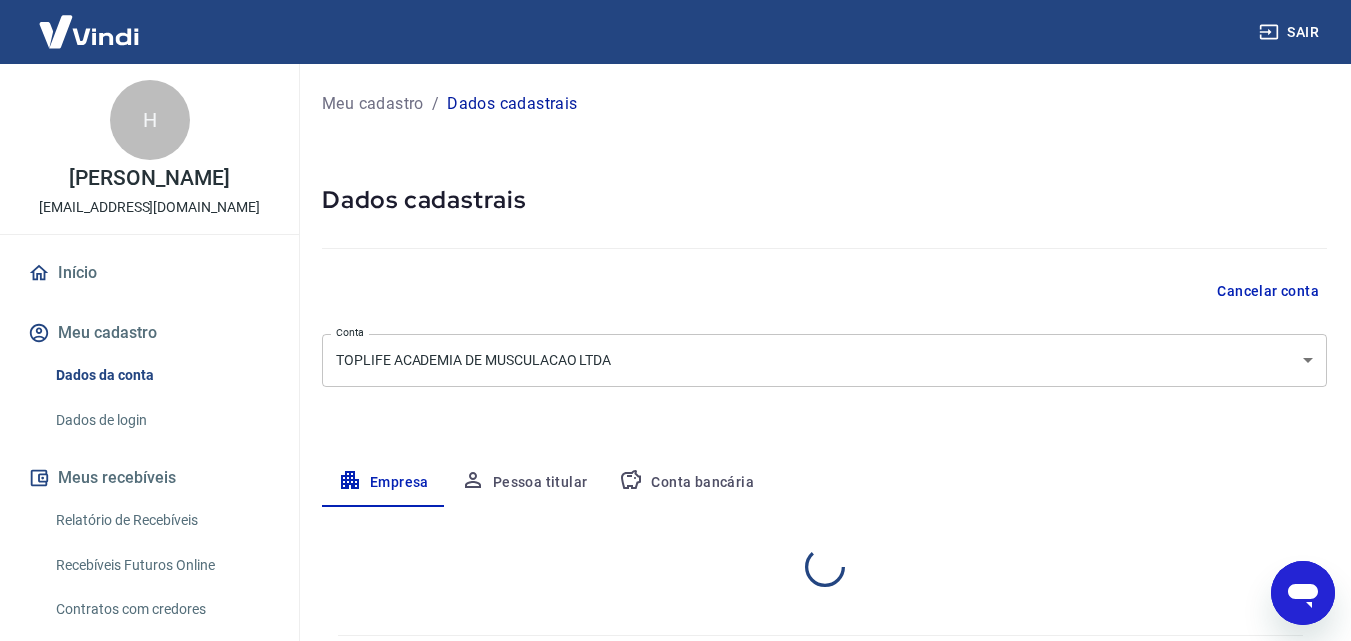 select on "CE" 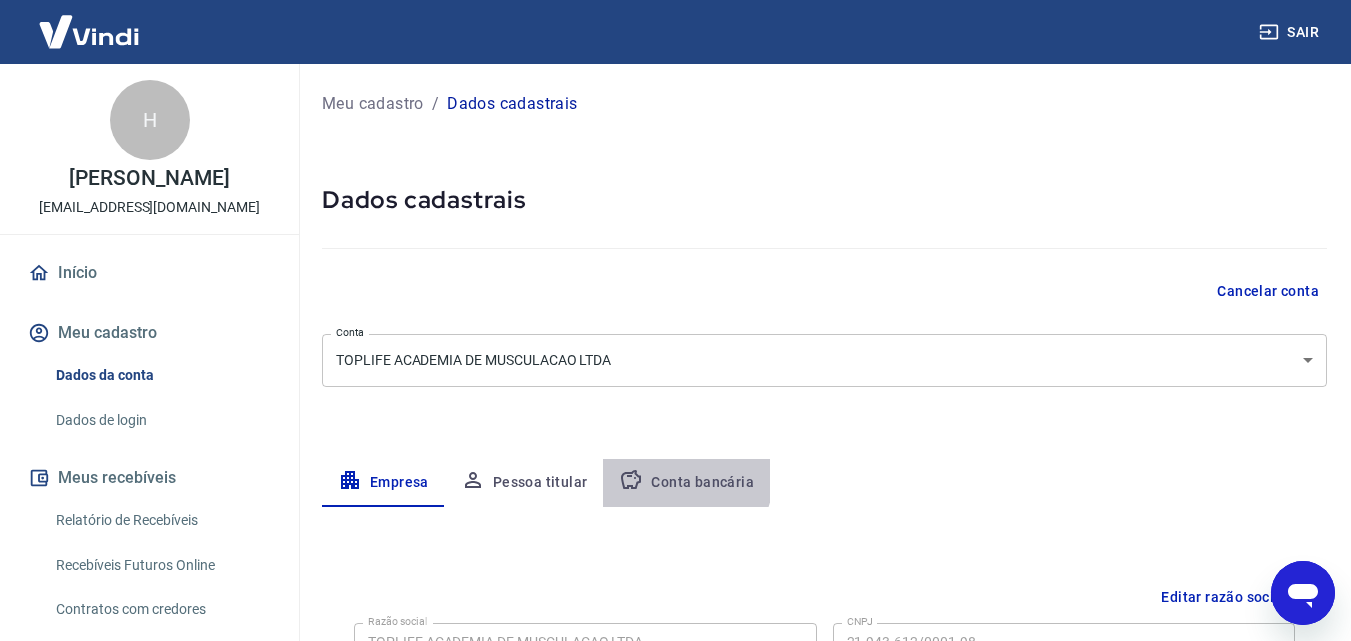 click on "Conta bancária" at bounding box center (686, 483) 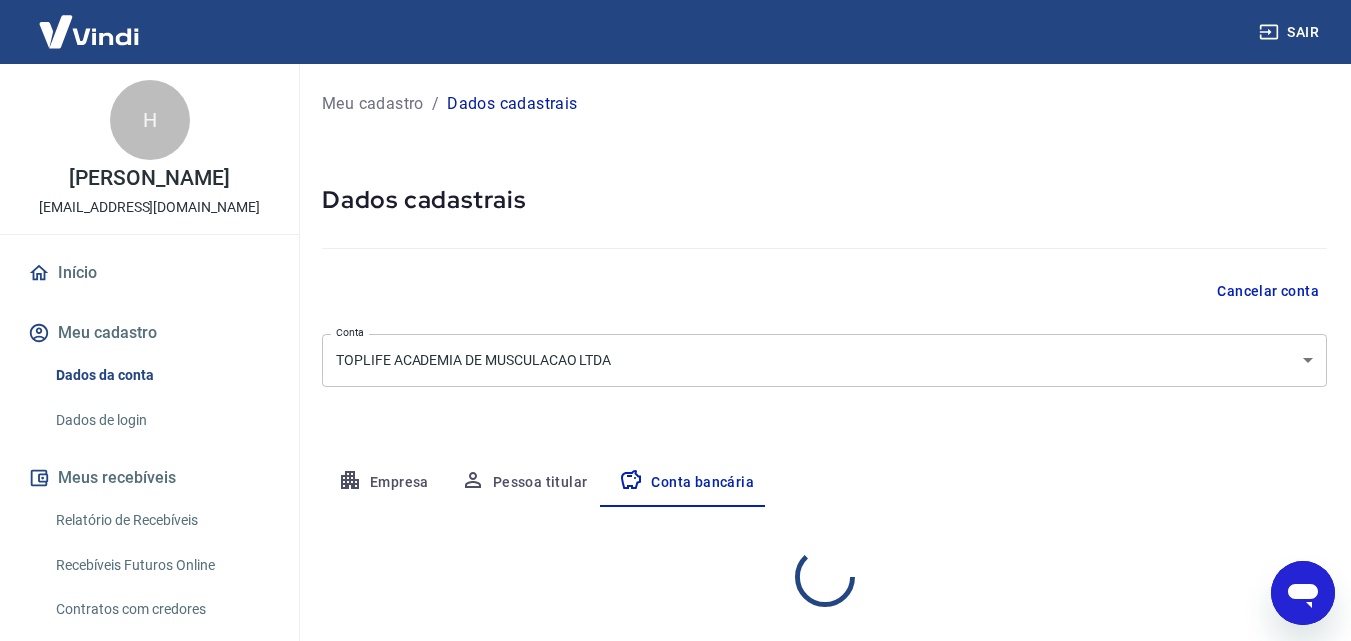 select on "1" 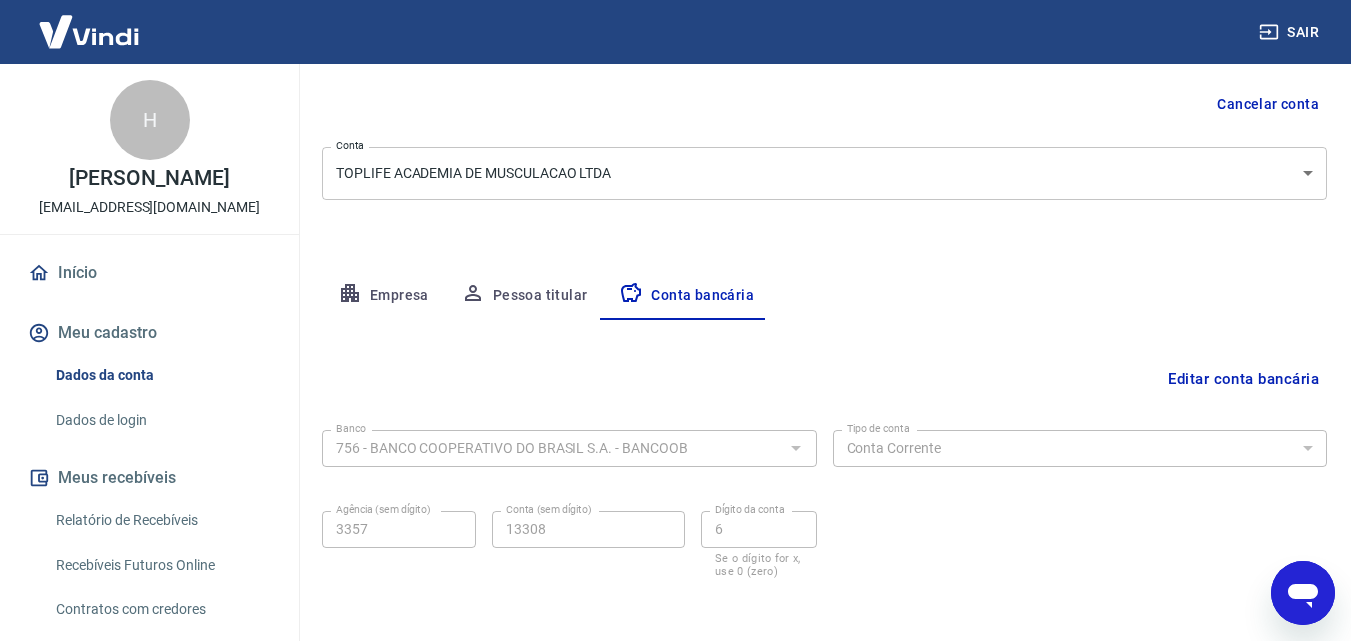 scroll, scrollTop: 189, scrollLeft: 0, axis: vertical 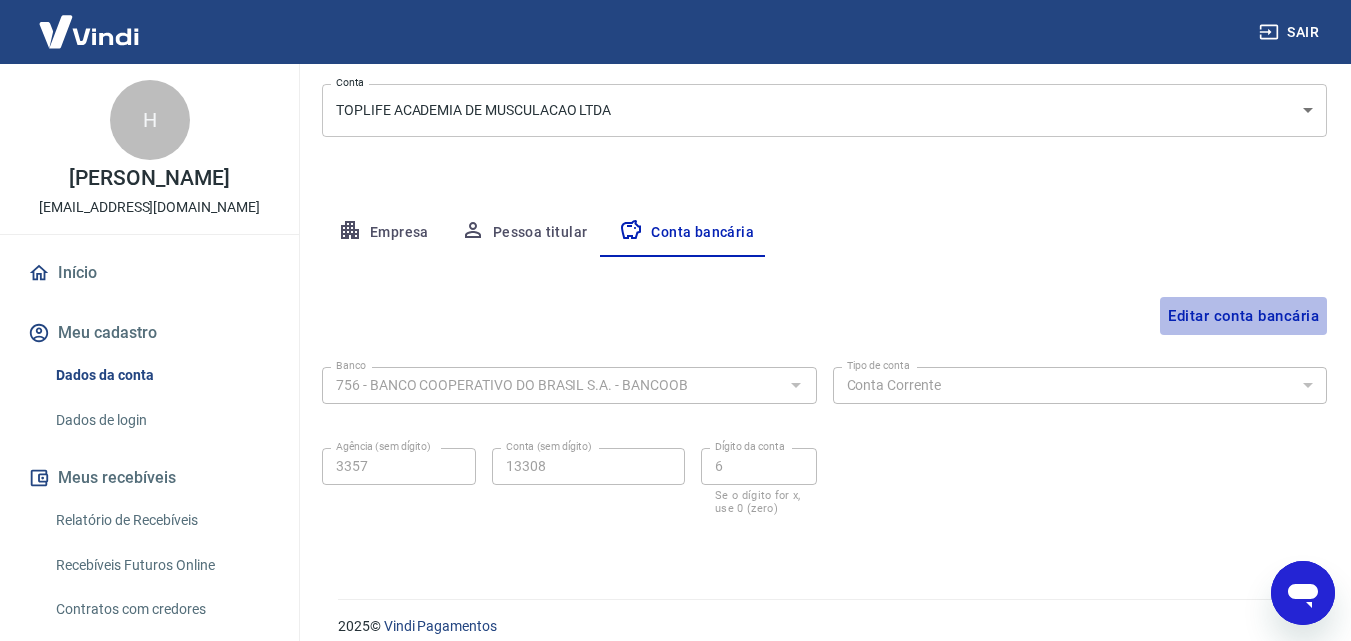 click on "Editar conta bancária" at bounding box center [1243, 316] 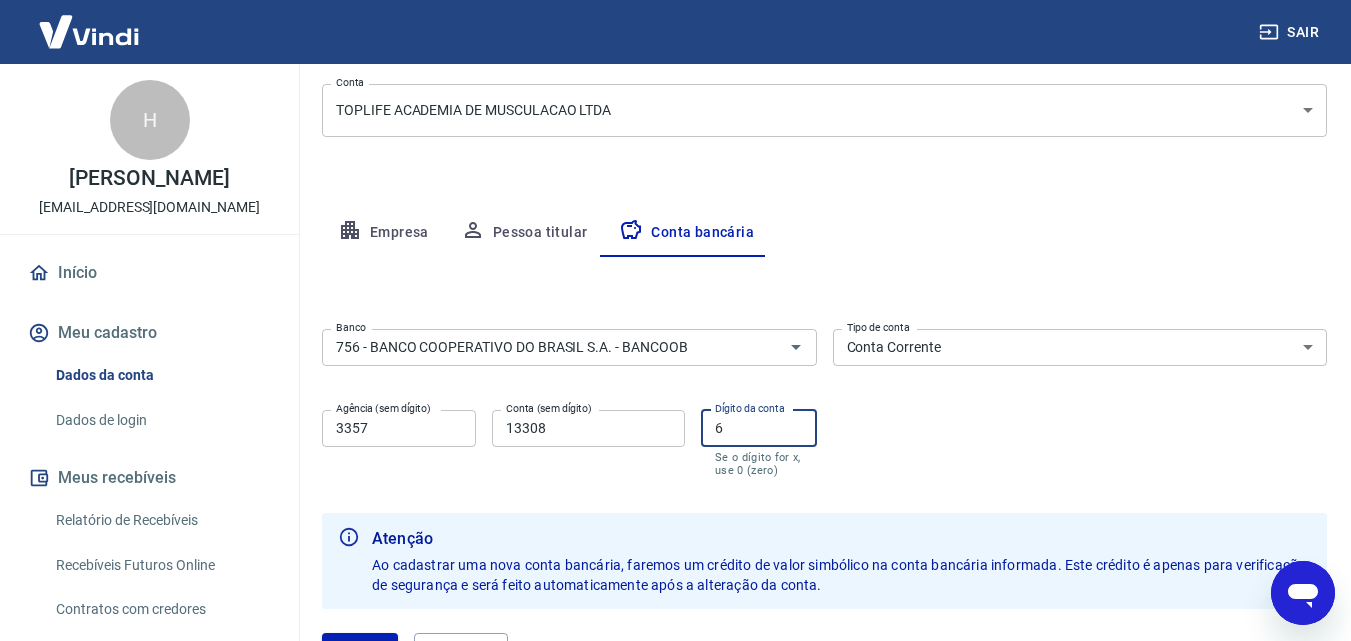 click on "6" at bounding box center (759, 428) 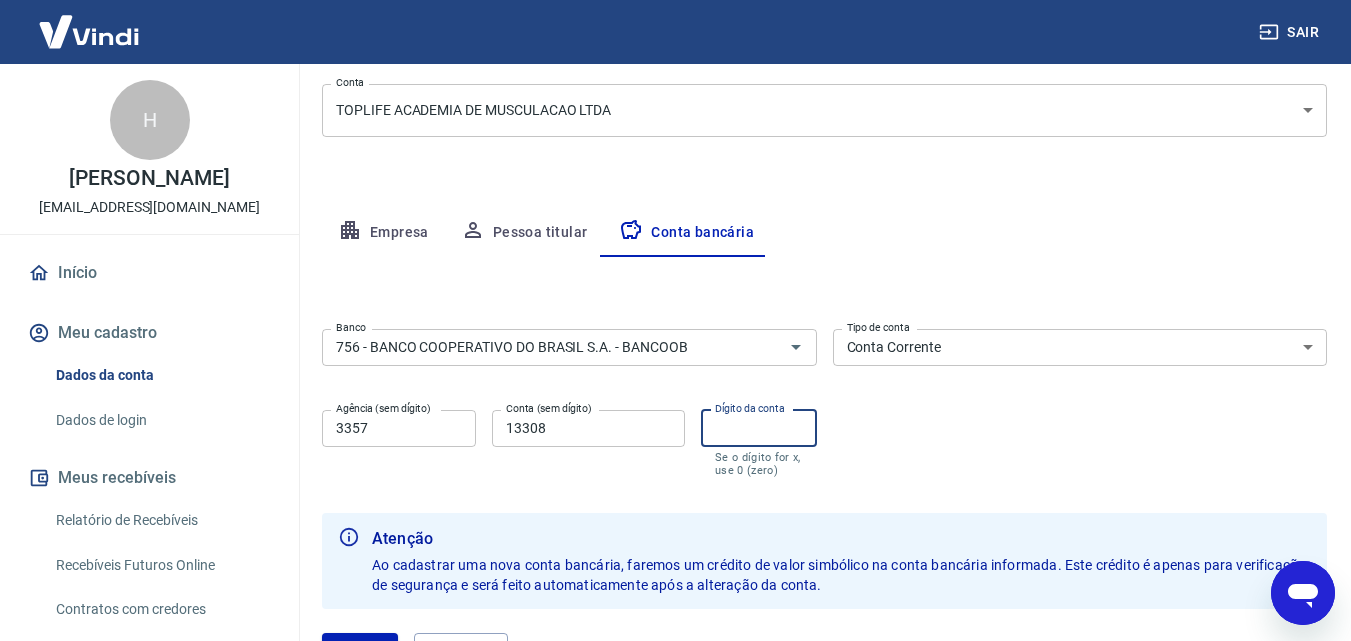 drag, startPoint x: 779, startPoint y: 440, endPoint x: 716, endPoint y: 428, distance: 64.132675 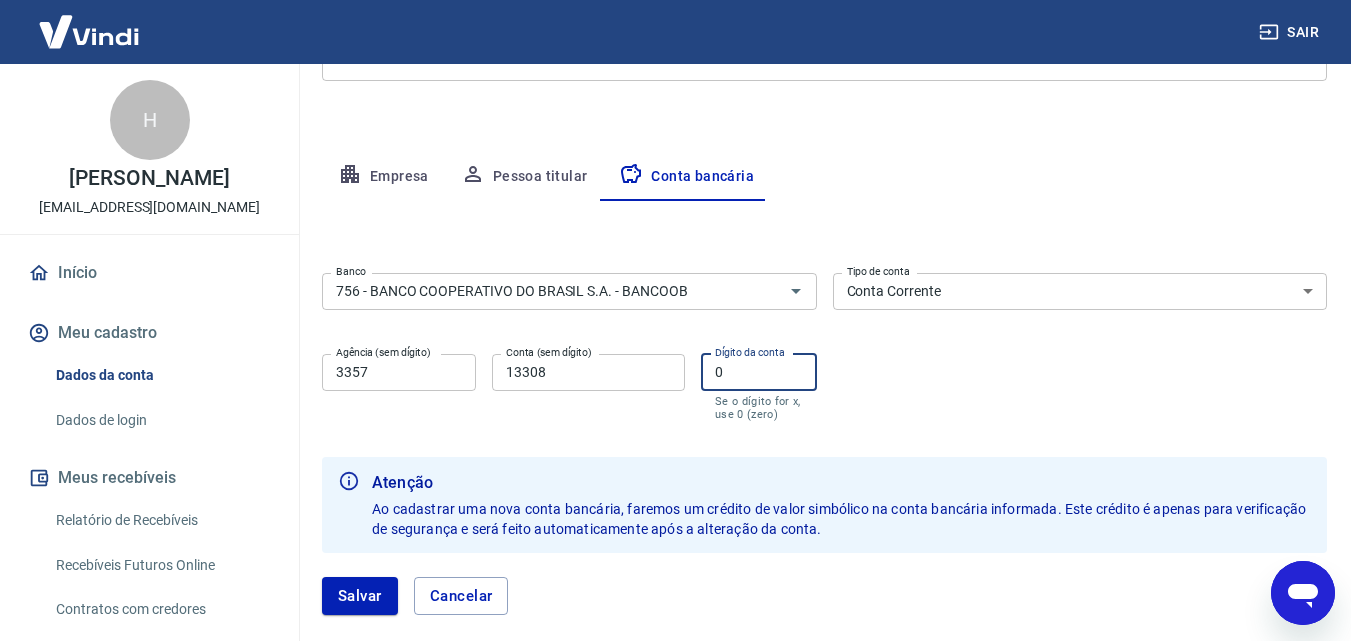 scroll, scrollTop: 315, scrollLeft: 0, axis: vertical 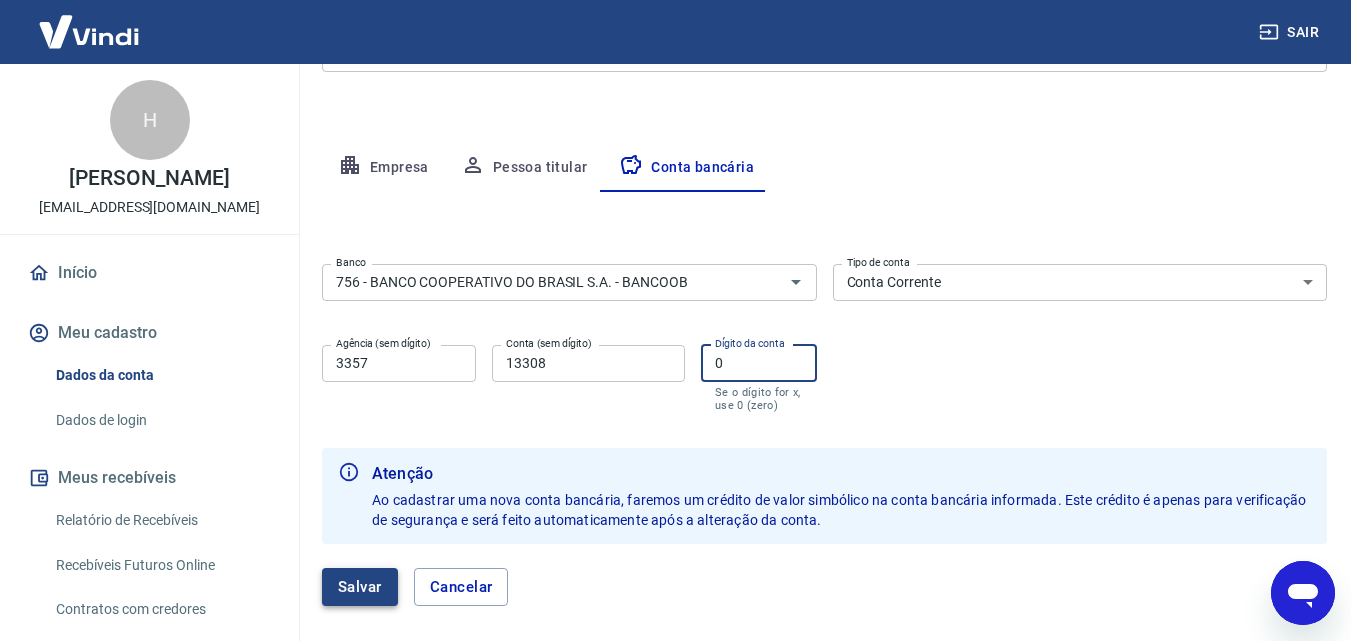 type on "0" 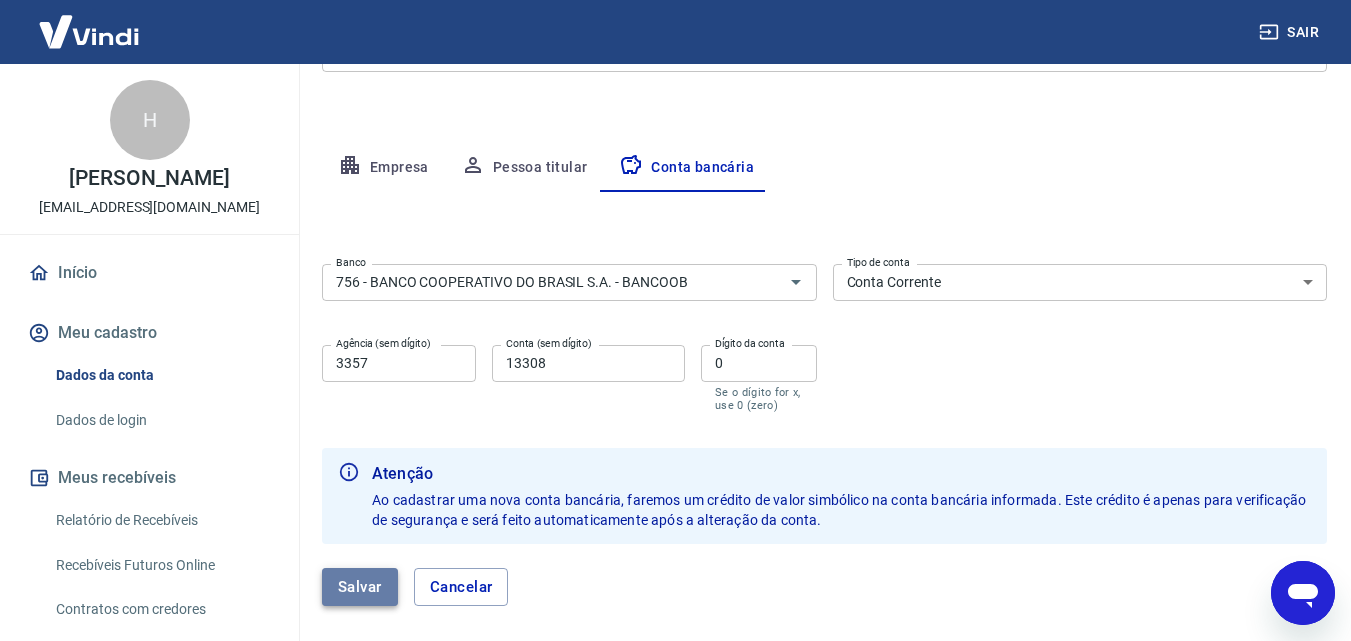 click on "Salvar" at bounding box center (360, 587) 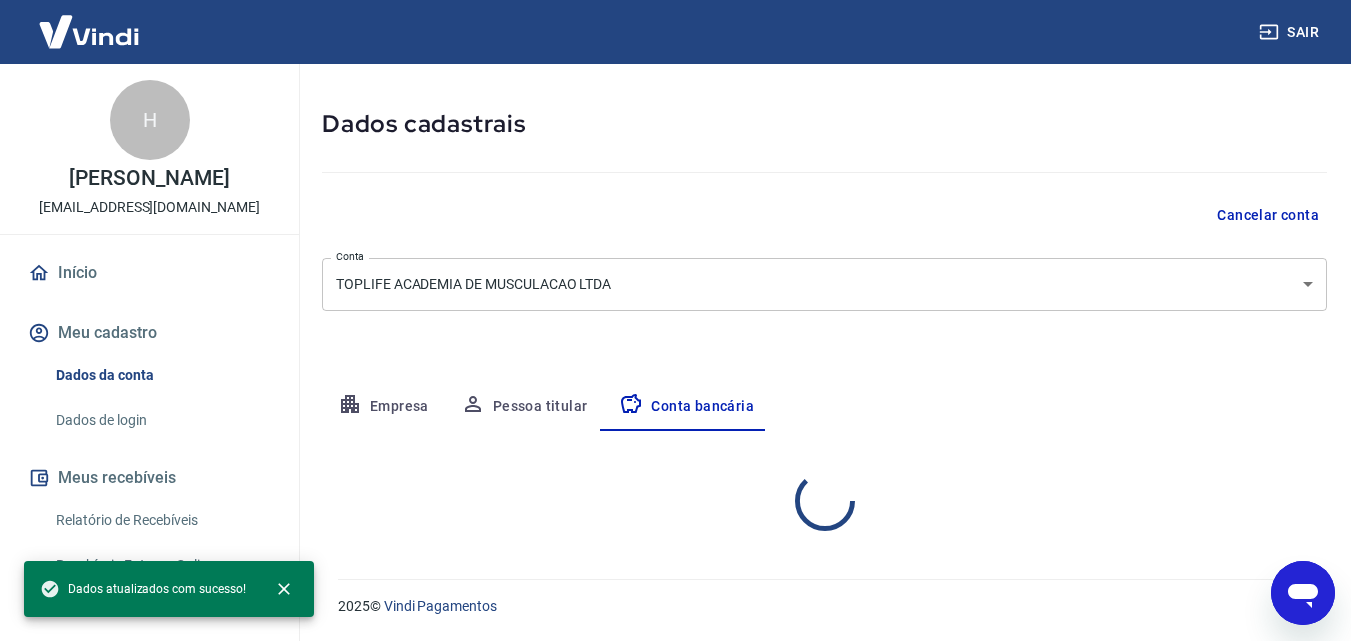 scroll, scrollTop: 270, scrollLeft: 0, axis: vertical 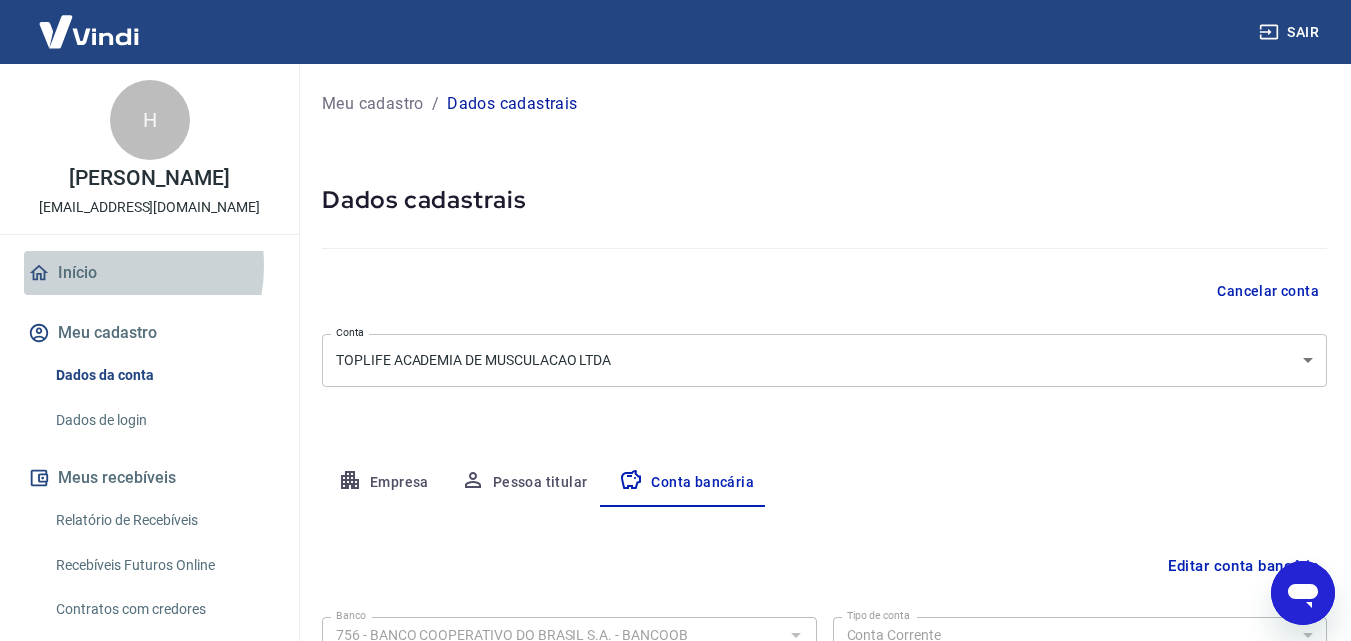 click on "Início" at bounding box center (149, 273) 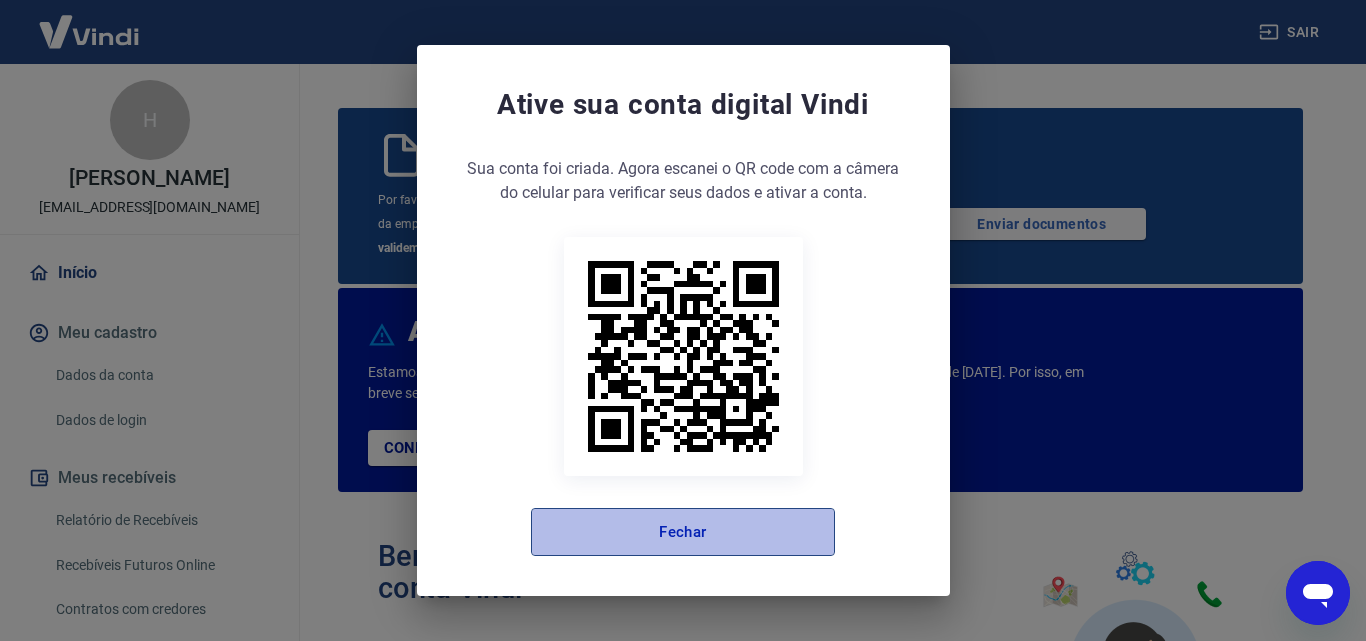 click on "Fechar" at bounding box center (683, 532) 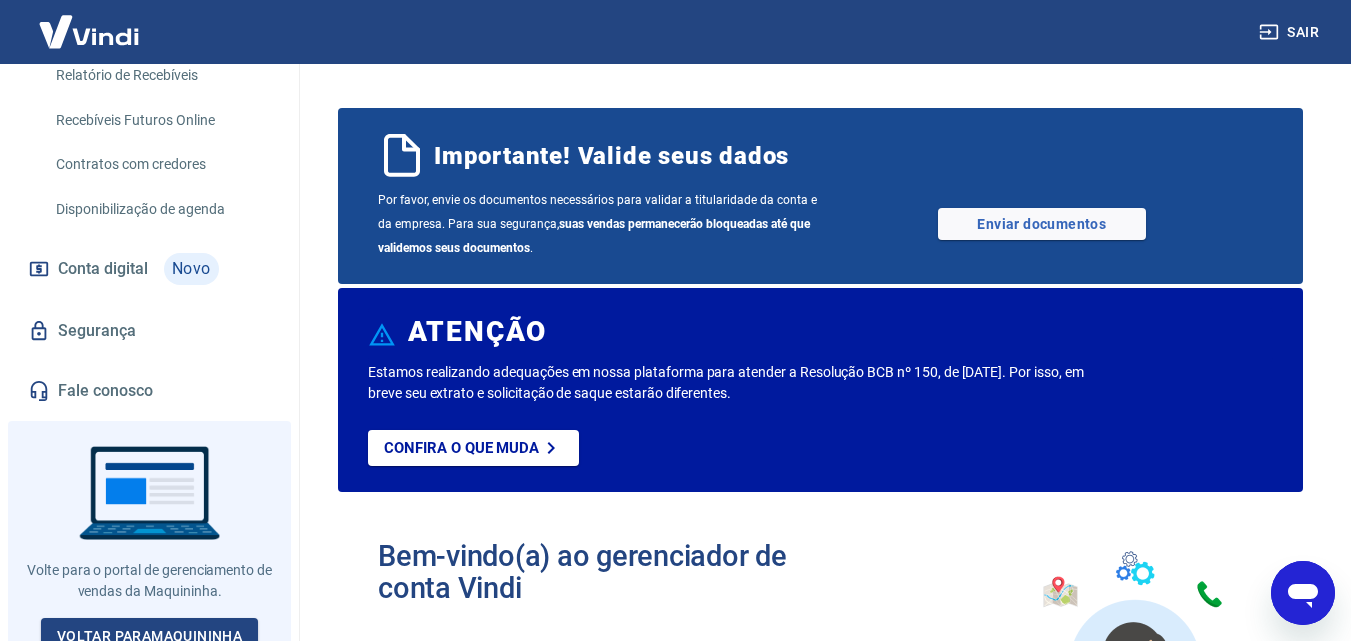scroll, scrollTop: 480, scrollLeft: 0, axis: vertical 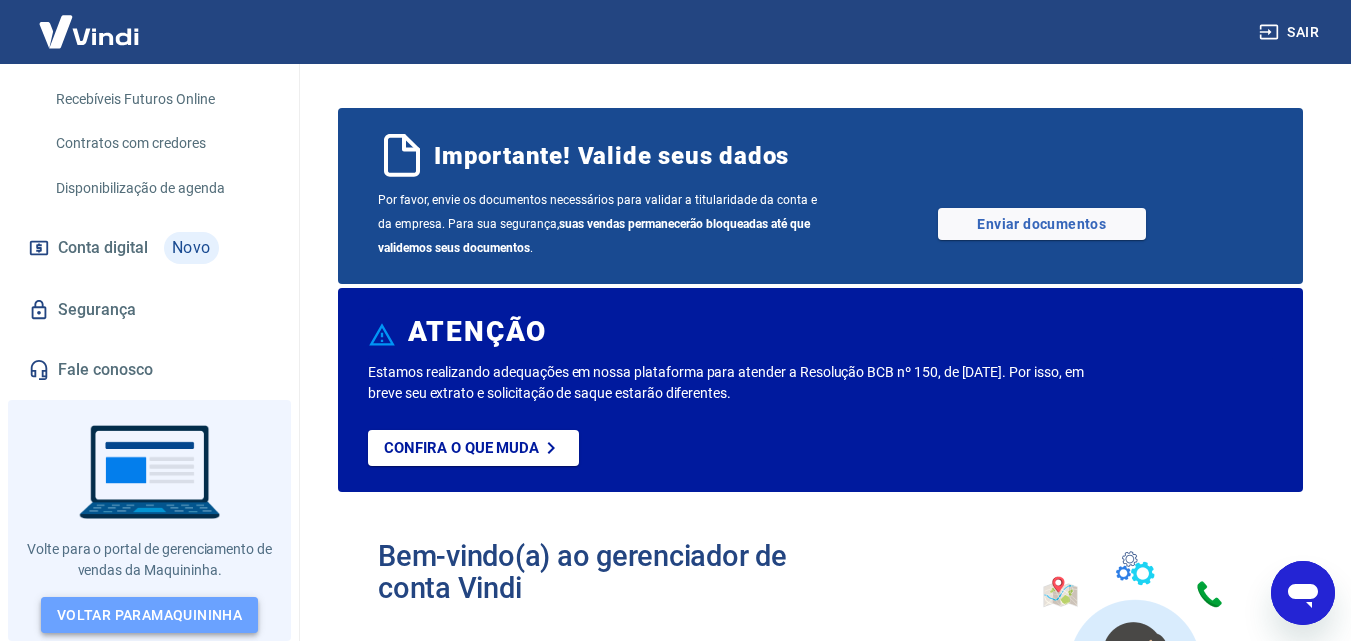 click on "Voltar para  Maquininha" at bounding box center (149, 615) 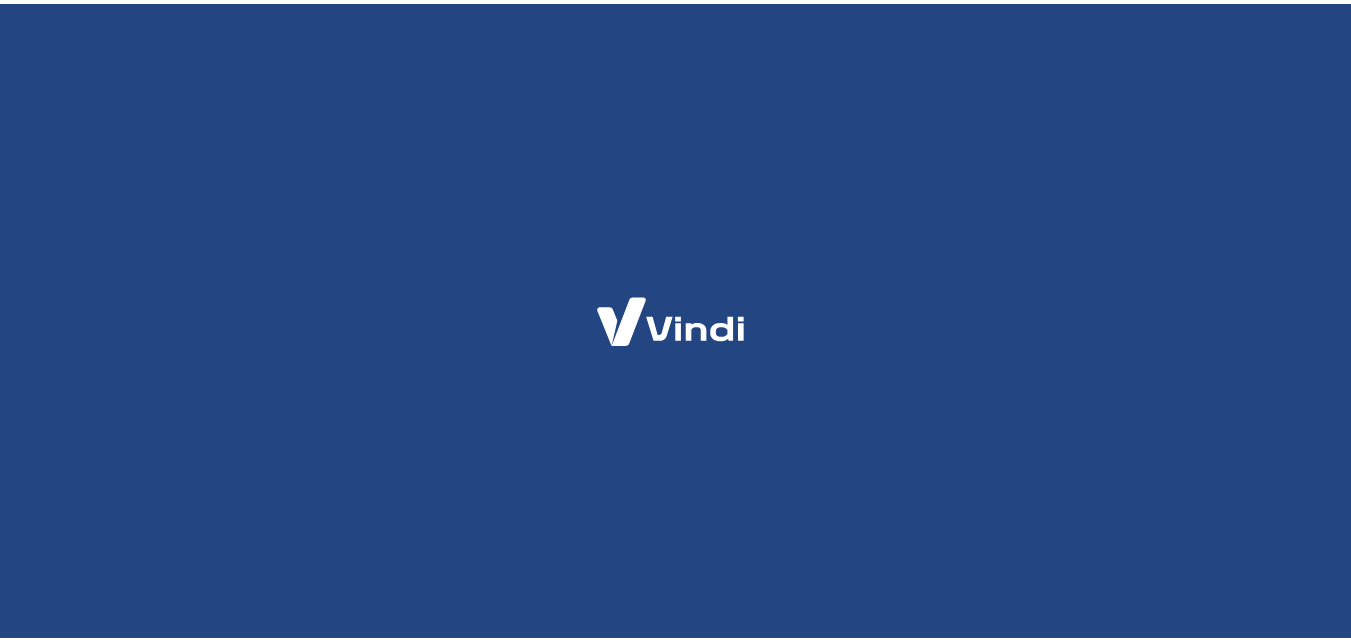 scroll, scrollTop: 0, scrollLeft: 0, axis: both 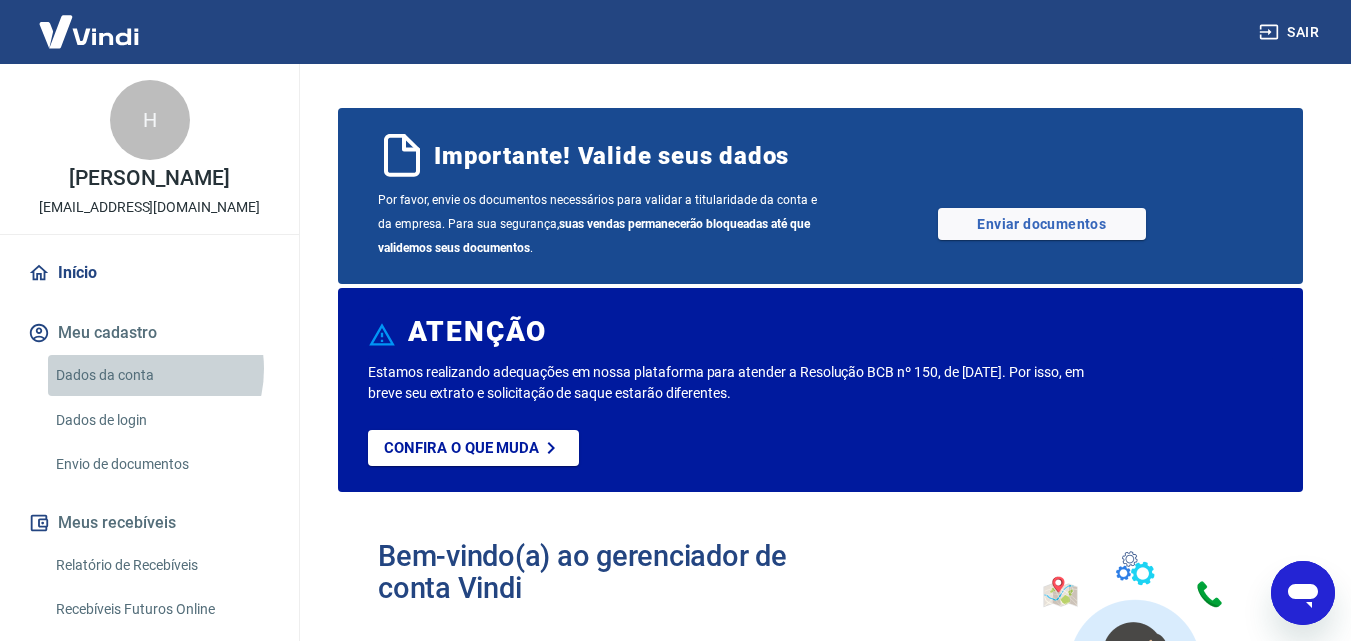 click on "Dados da conta" at bounding box center [161, 375] 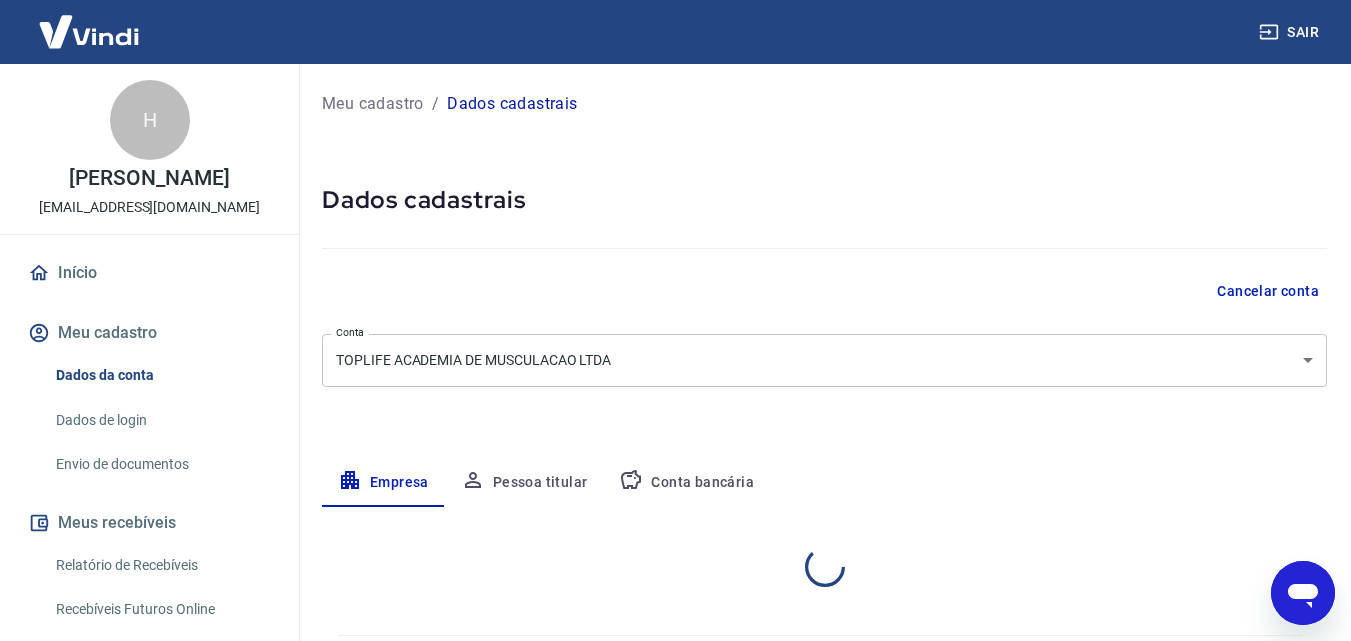 select on "CE" 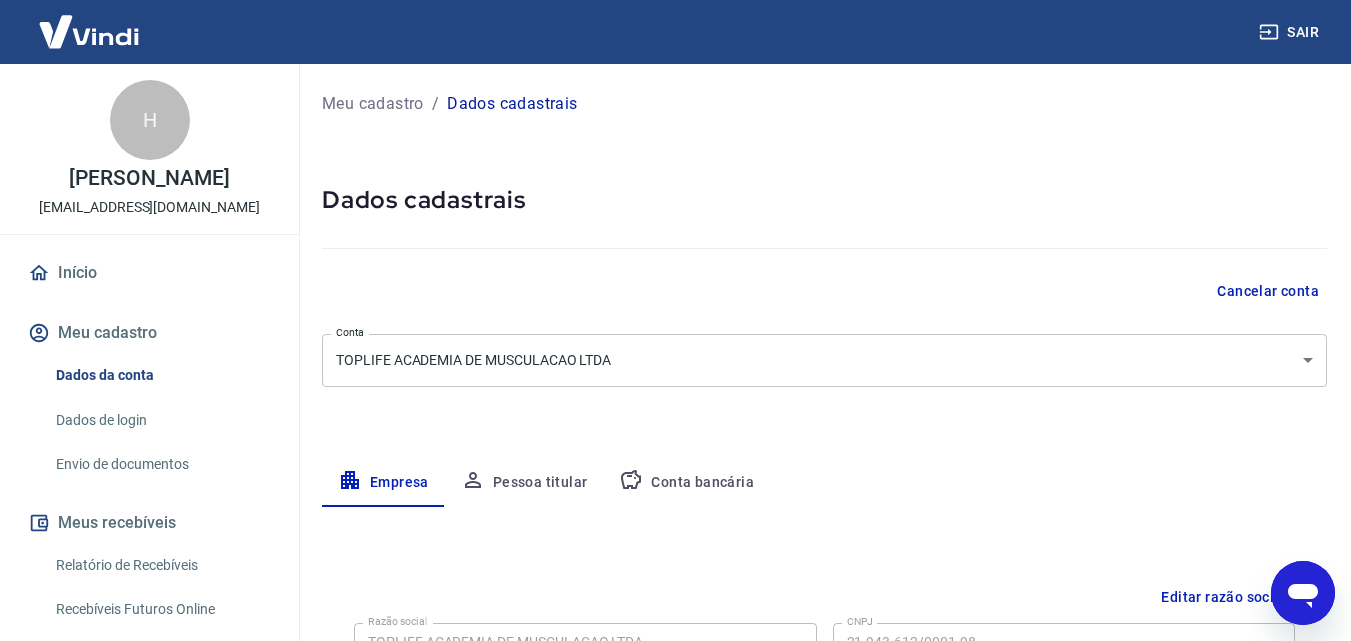 click on "Conta bancária" at bounding box center [686, 483] 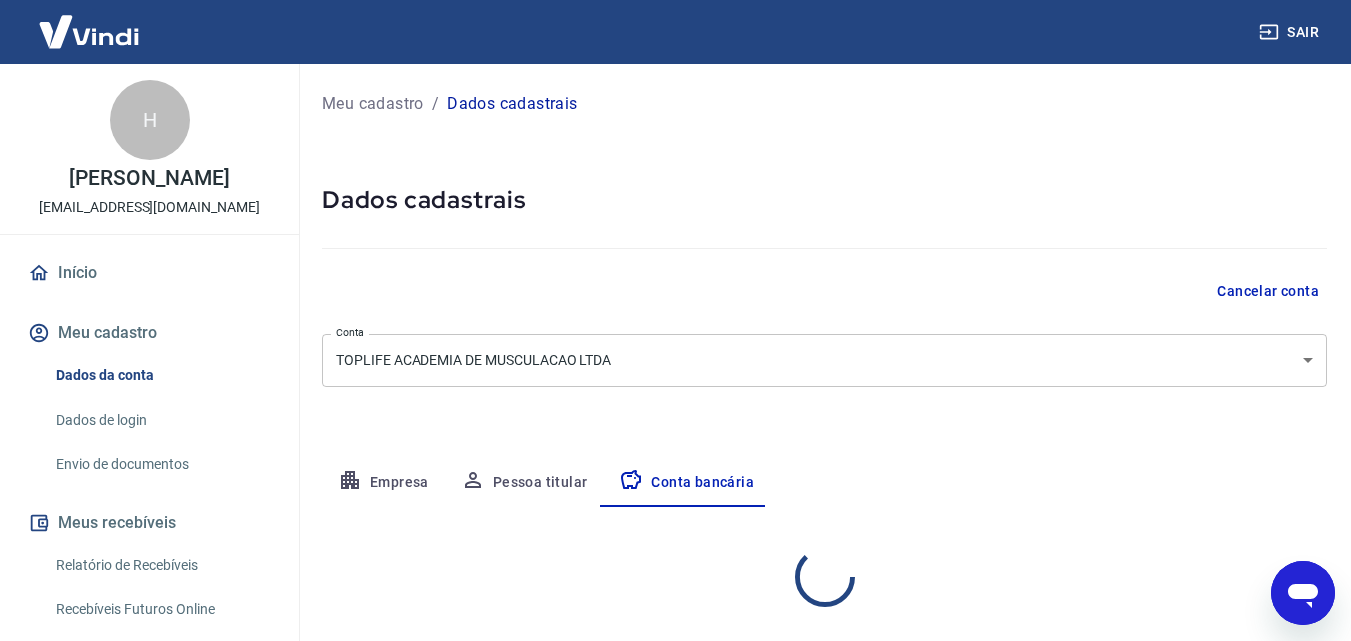 select on "1" 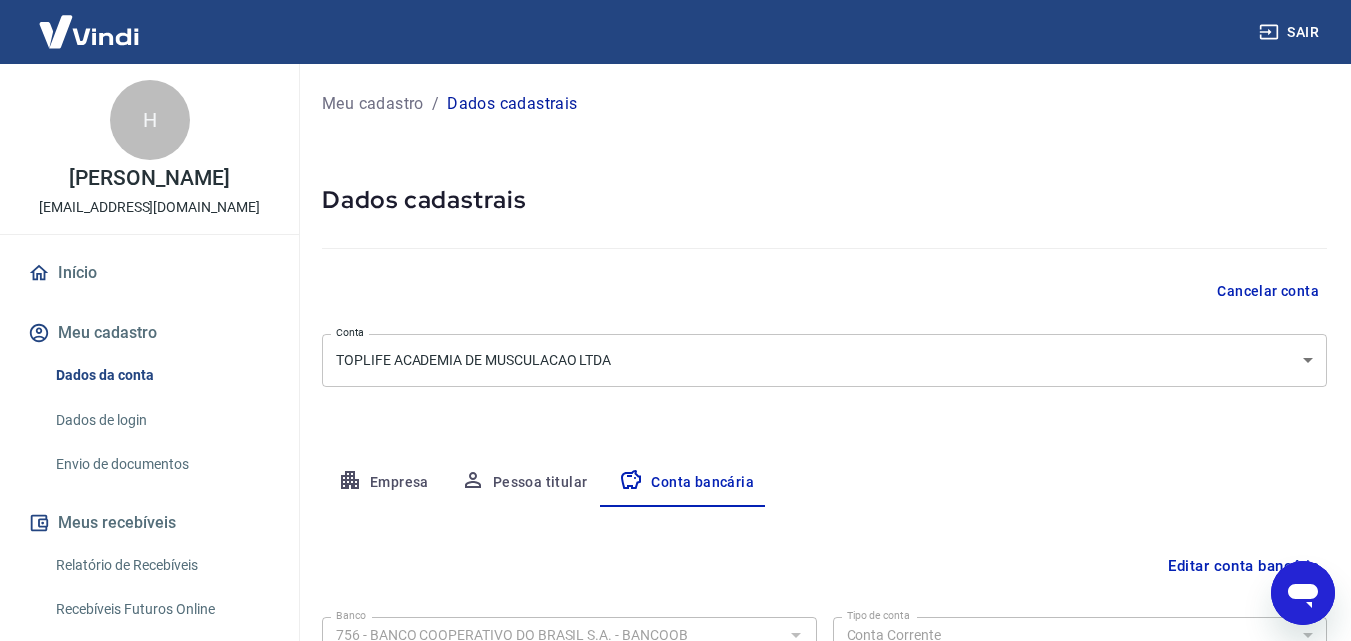 click on "Meu cadastro / Dados cadastrais Dados cadastrais Cancelar conta Conta TOPLIFE ACADEMIA DE MUSCULACAO LTDA [object Object] Conta Empresa Pessoa titular Conta bancária Editar conta bancária Banco 756 - BANCO COOPERATIVO DO BRASIL S.A. - BANCOOB Banco Tipo de conta Conta Corrente Conta Poupança Tipo de conta Agência (sem dígito) 3357 Agência (sem dígito) Conta (sem dígito) 13308 Conta (sem dígito) Dígito da conta 0 Dígito da conta Se o dígito for x, use 0 (zero) Atenção Ao cadastrar uma nova conta bancária, faremos um crédito de valor simbólico na conta bancária informada. Este crédito é apenas para verificação de segurança e será feito automaticamente após a alteração da conta. Salvar Cancelar" at bounding box center [824, 444] 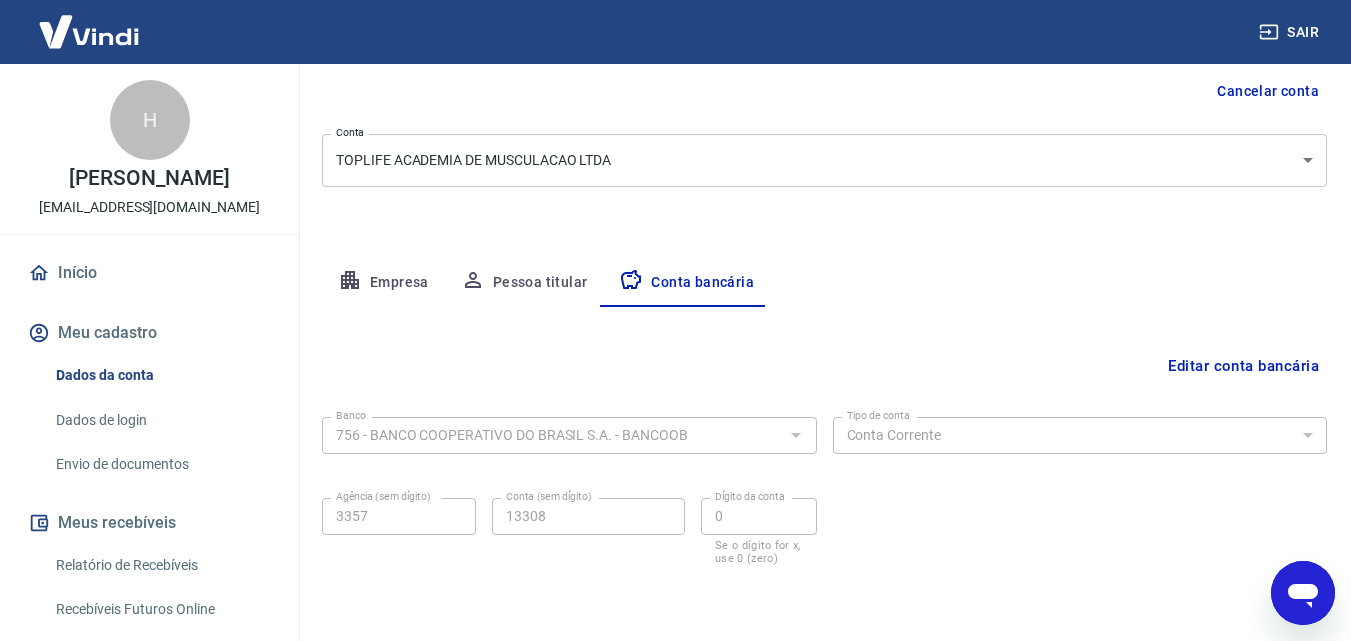 scroll, scrollTop: 240, scrollLeft: 0, axis: vertical 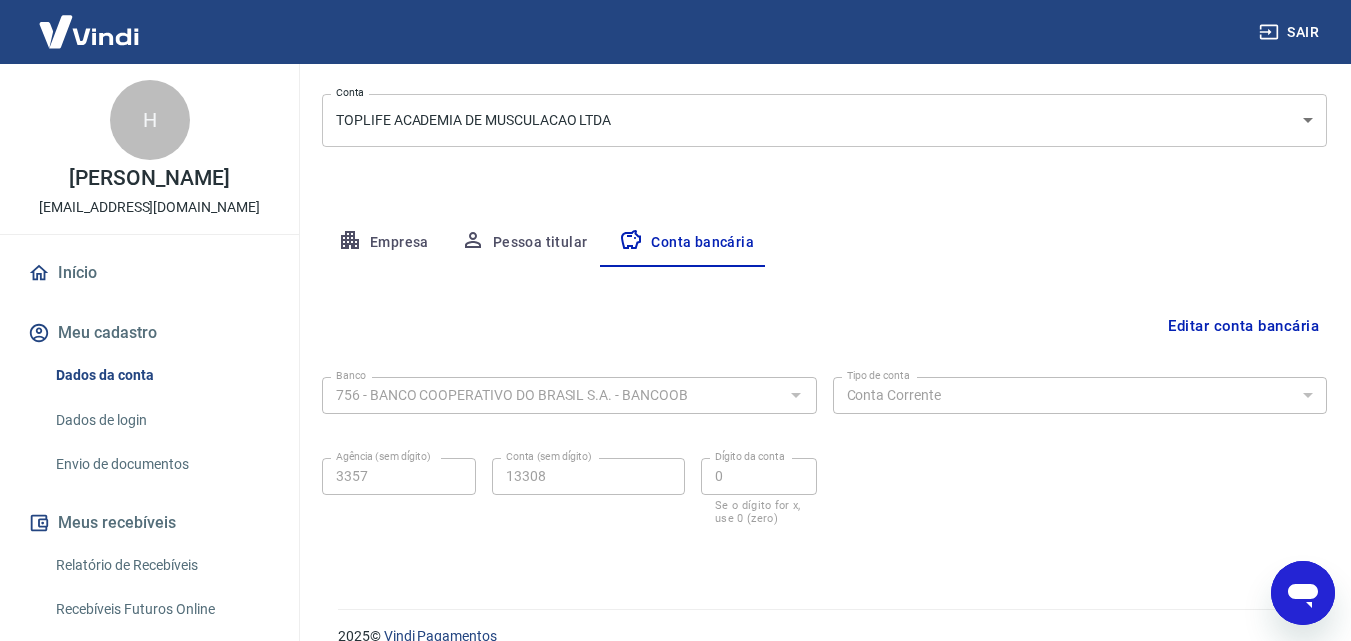 click on "Editar conta bancária" at bounding box center [1243, 326] 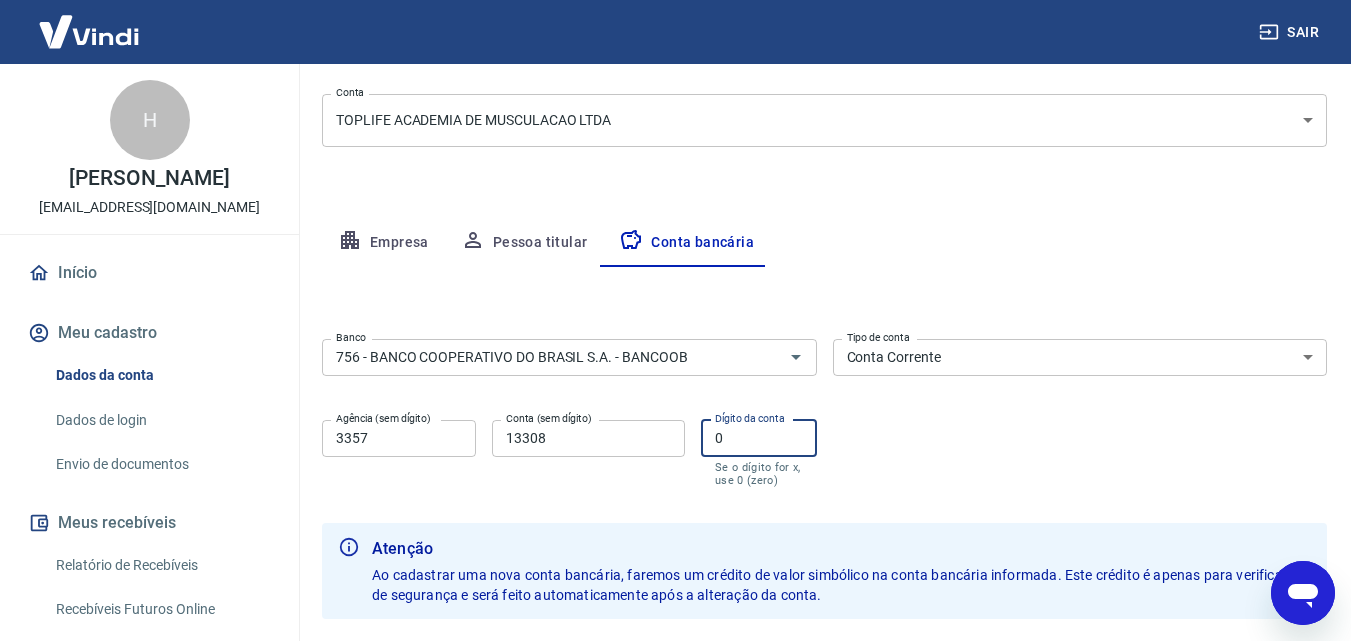 click on "0" at bounding box center [759, 438] 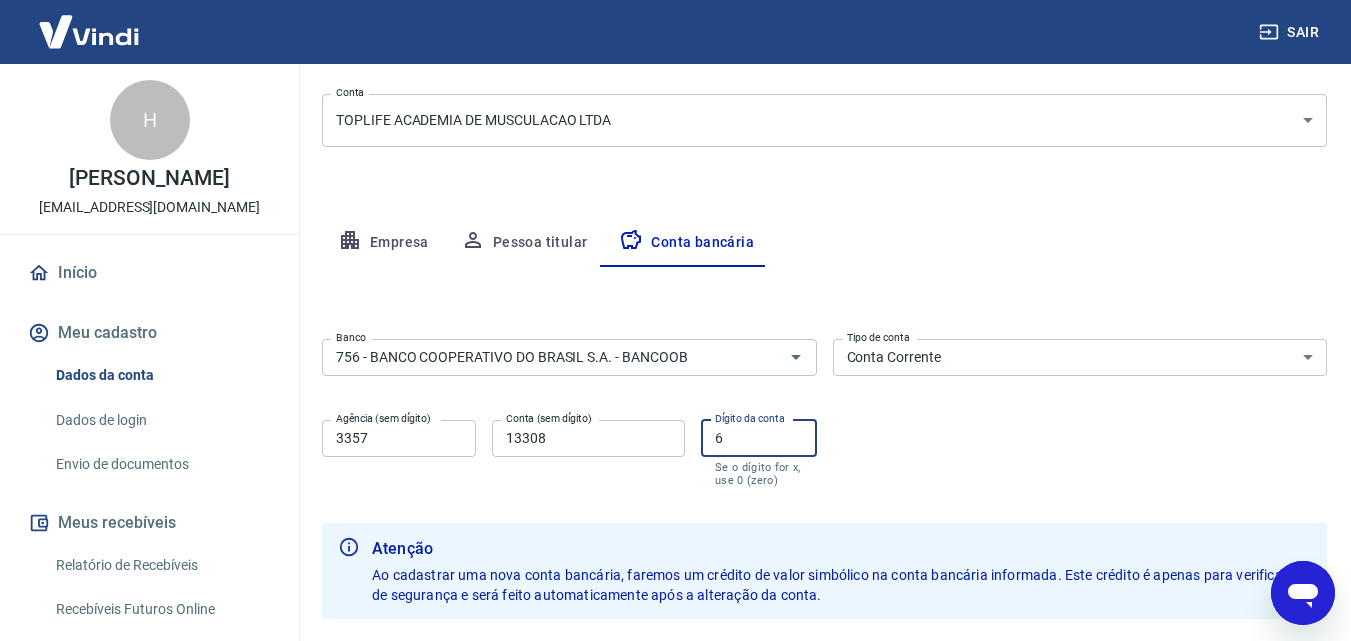 type on "6" 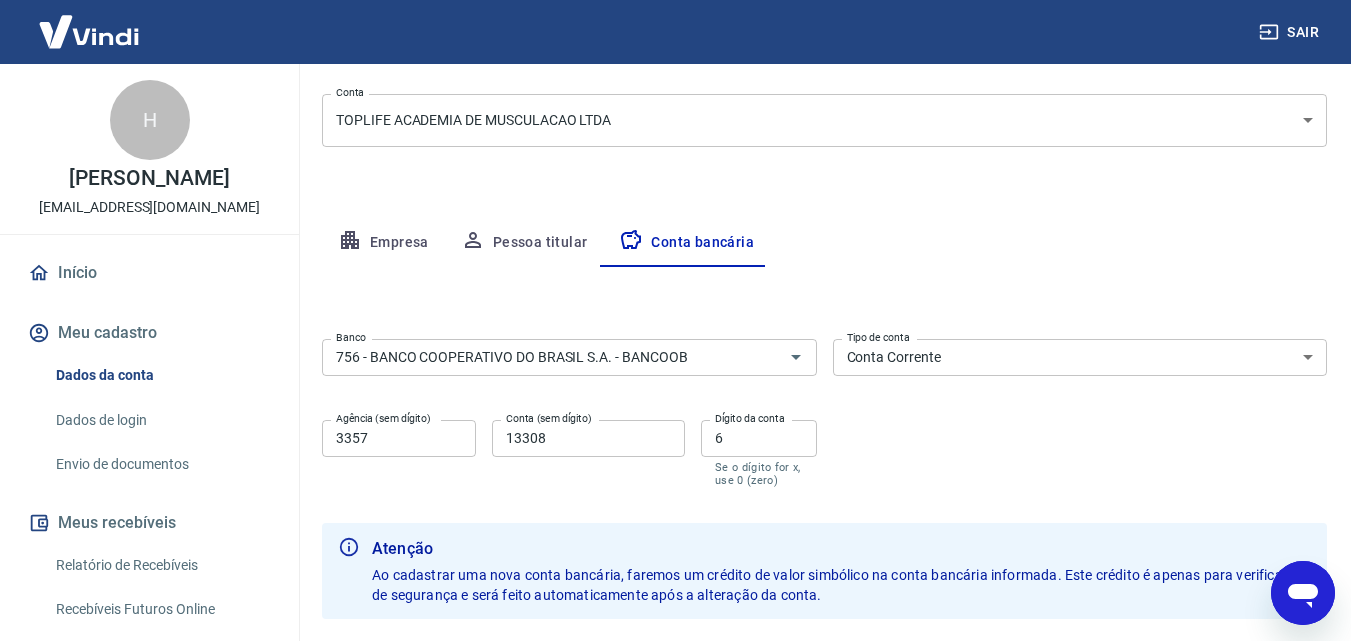 click on "Banco 756 - BANCO COOPERATIVO DO BRASIL S.A. - BANCOOB Banco Tipo de conta Conta Corrente Conta Poupança Tipo de conta Agência (sem dígito) 3357 Agência (sem dígito) Conta (sem dígito) 13308 Conta (sem dígito) Dígito da conta 6 Dígito da conta Se o dígito for x, use 0 (zero)" at bounding box center (824, 411) 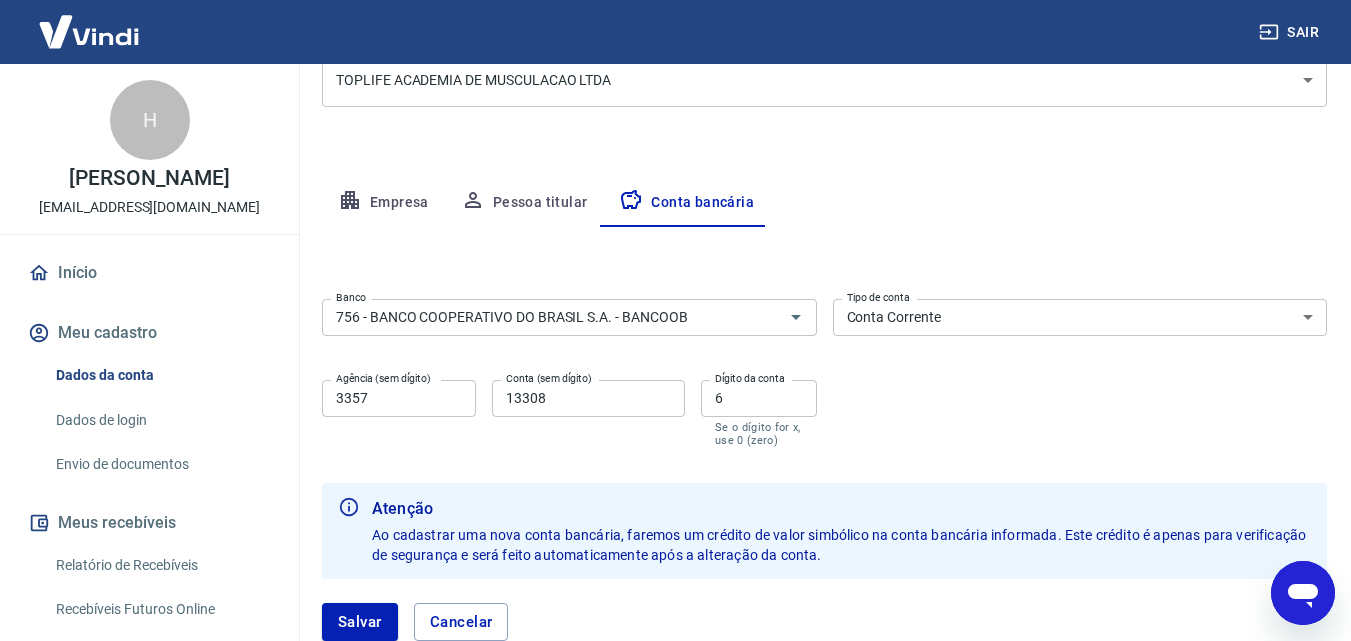 scroll, scrollTop: 320, scrollLeft: 0, axis: vertical 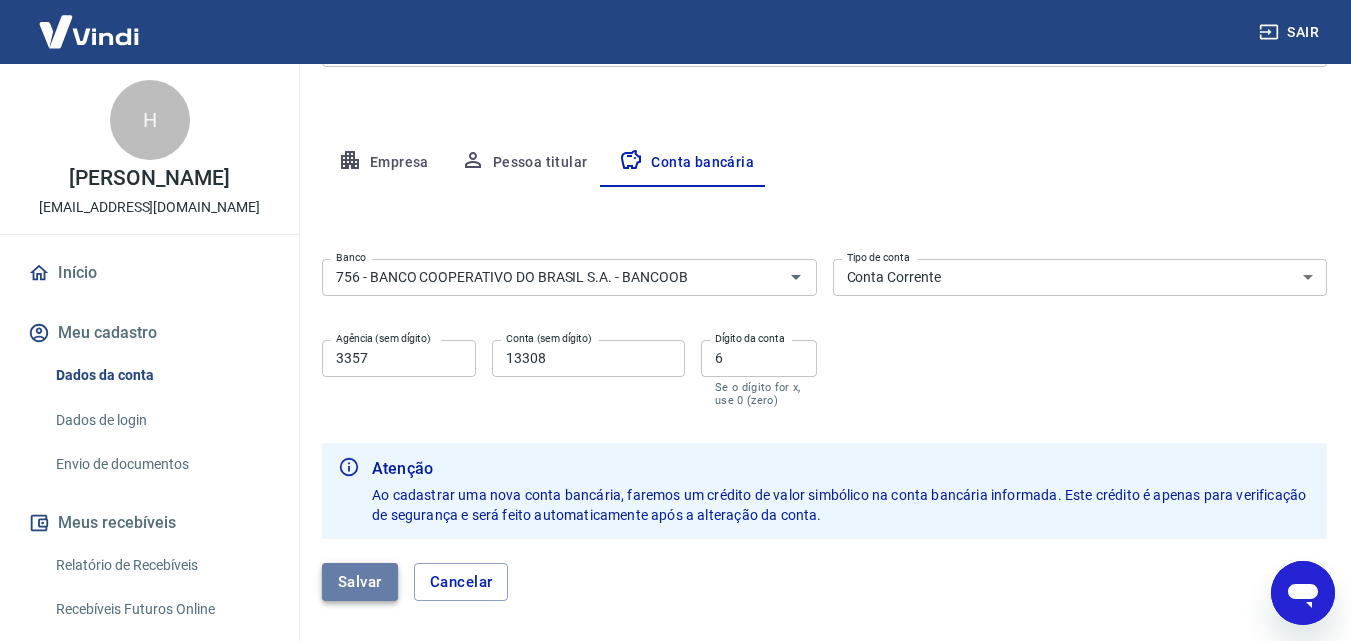 click on "Salvar" at bounding box center [360, 582] 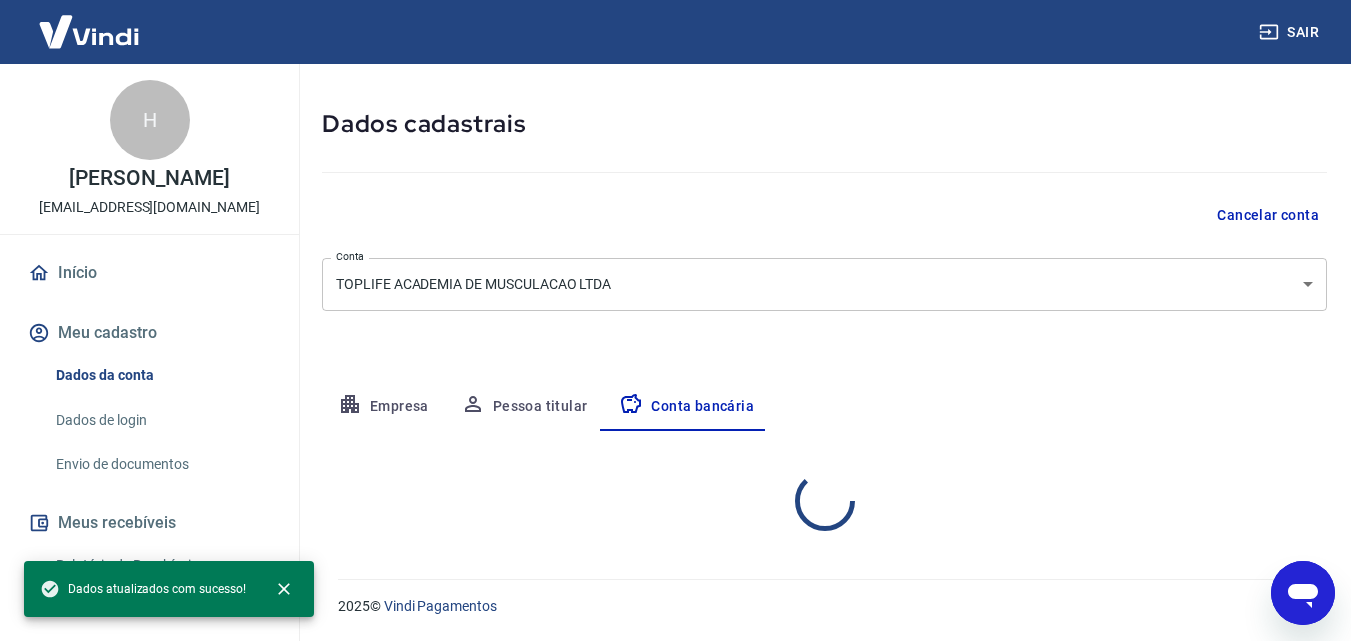 select on "1" 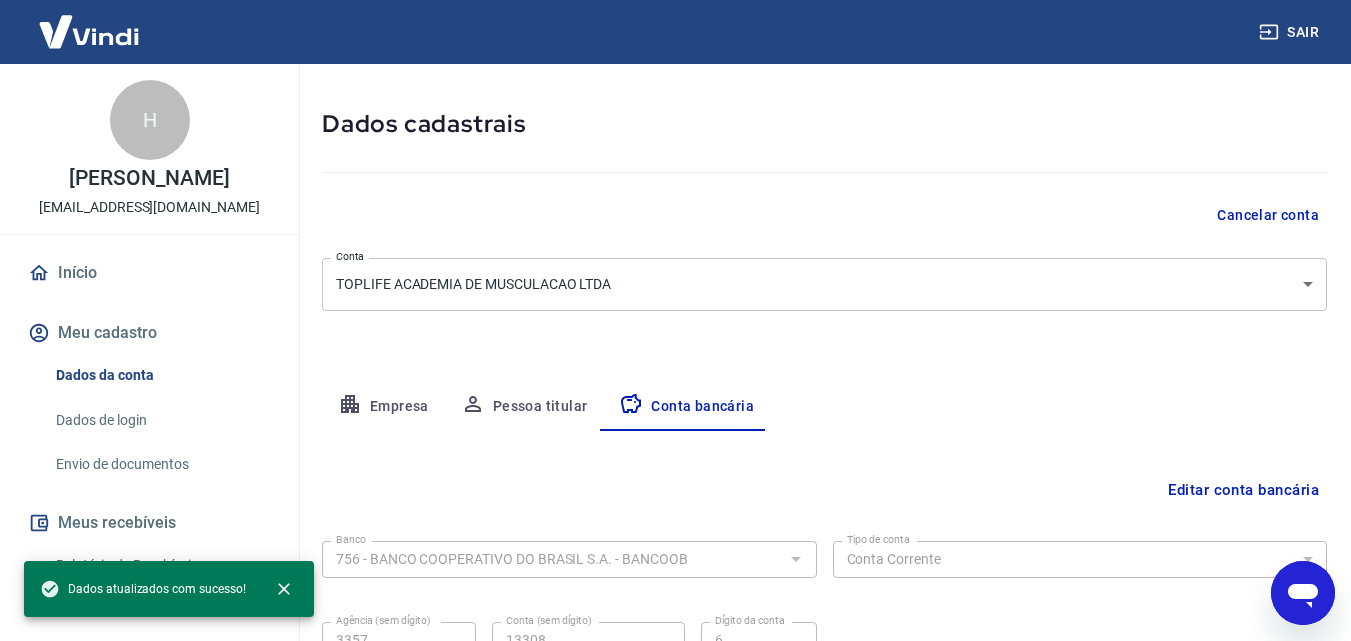 scroll, scrollTop: 270, scrollLeft: 0, axis: vertical 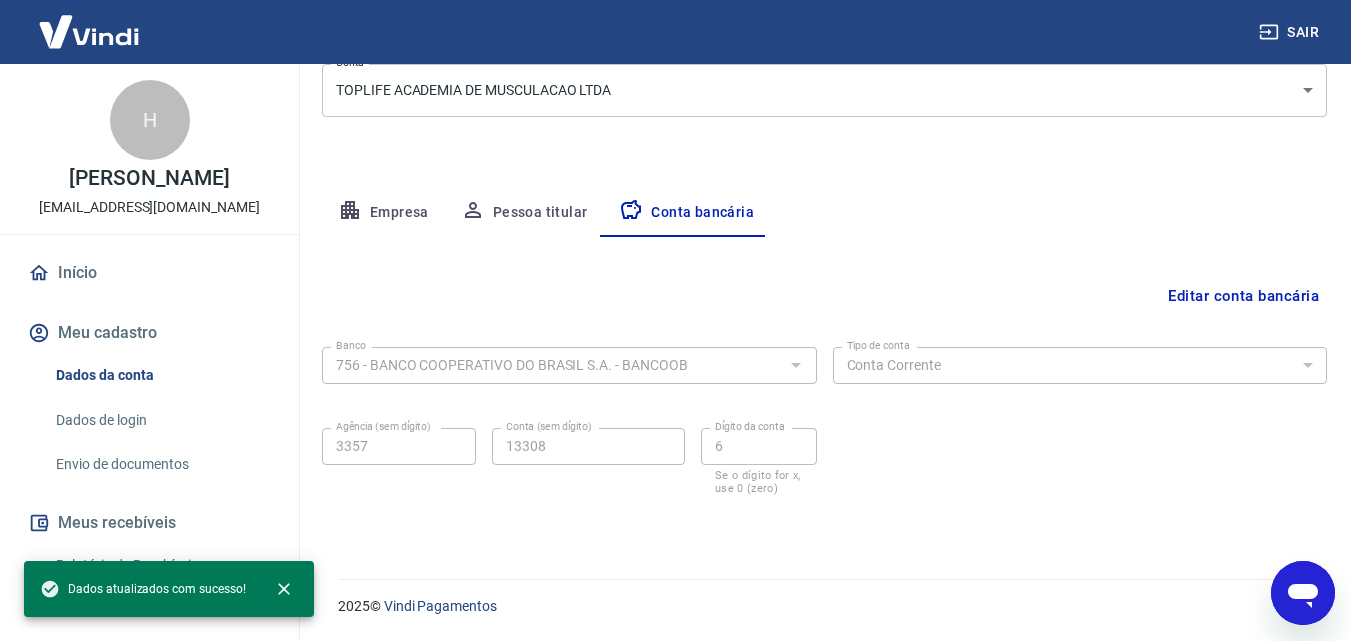 click on "2025  ©   Vindi Pagamentos" at bounding box center [820, 598] 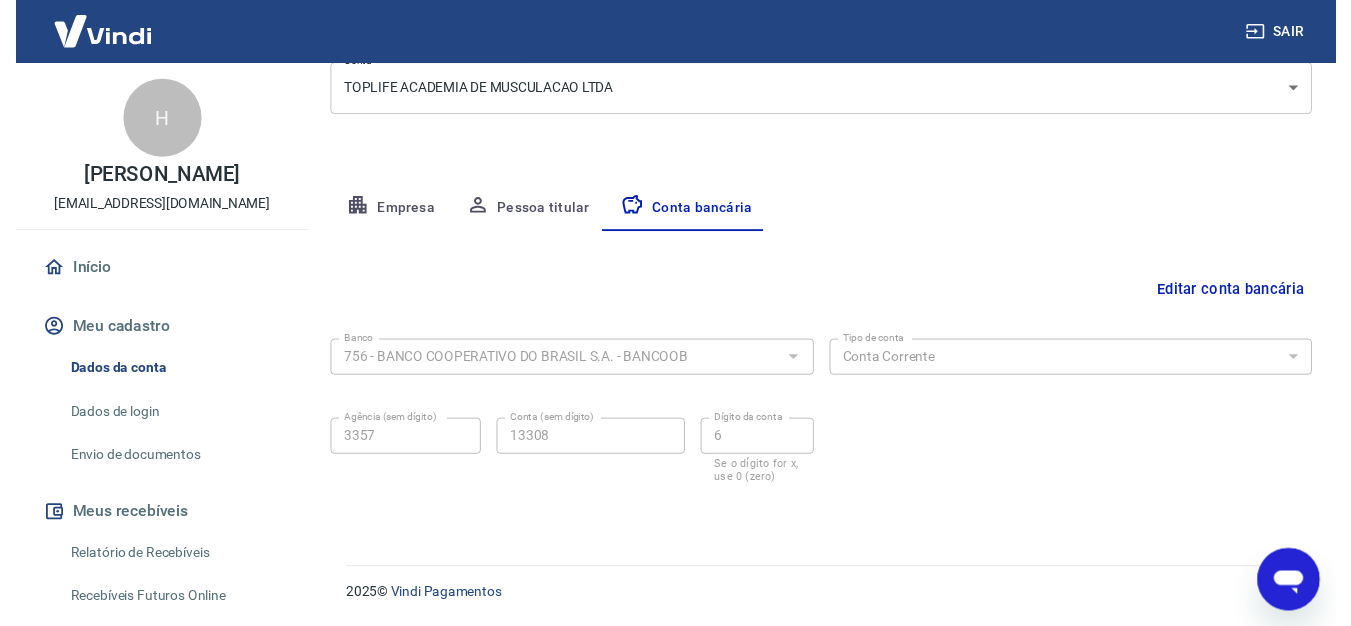 scroll, scrollTop: 0, scrollLeft: 0, axis: both 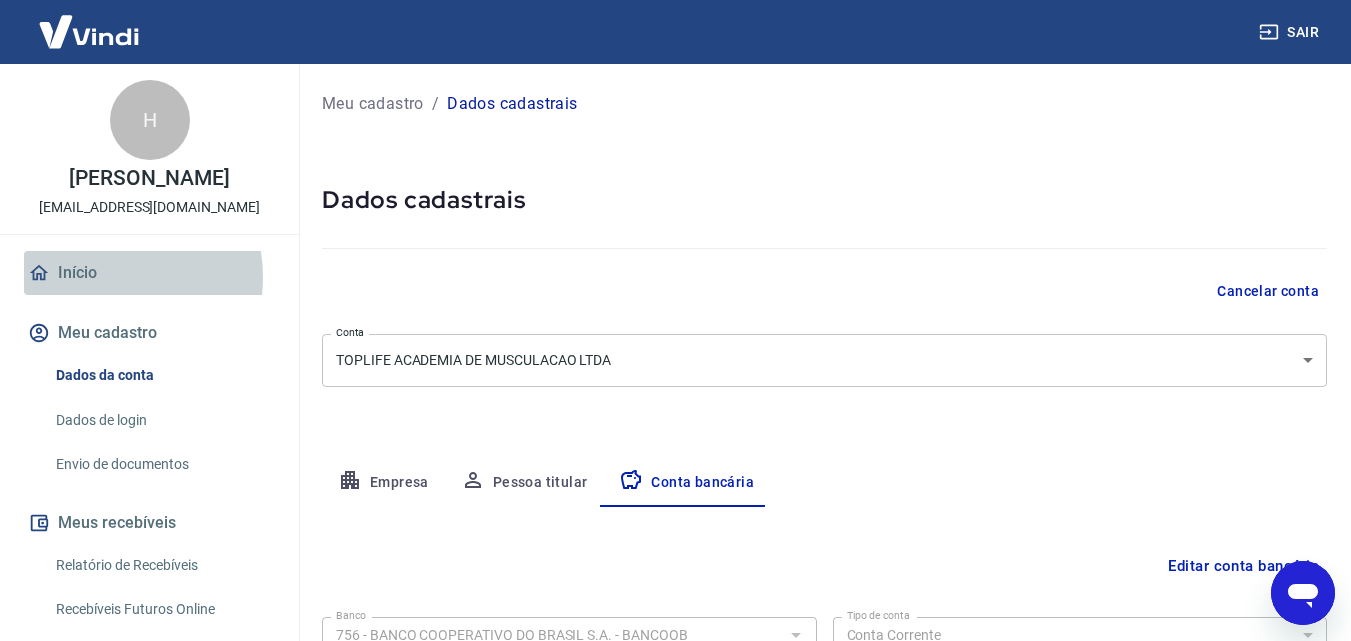 click on "Início" at bounding box center (149, 273) 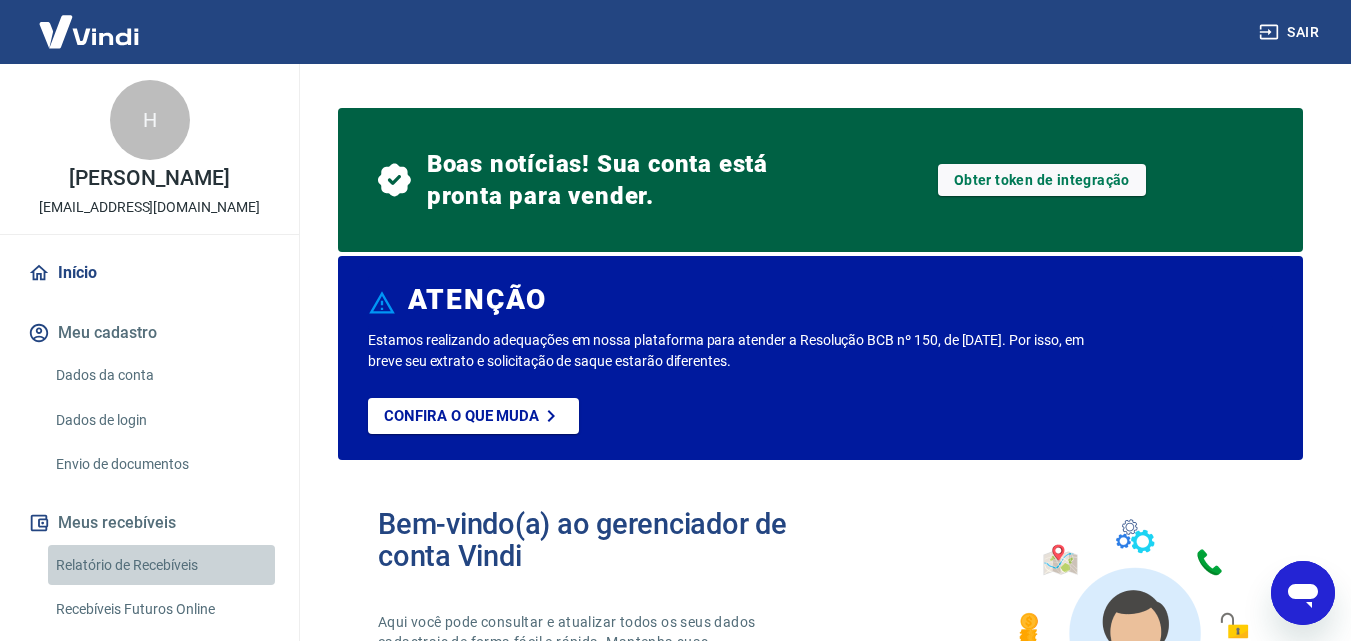 click on "Relatório de Recebíveis" at bounding box center [161, 565] 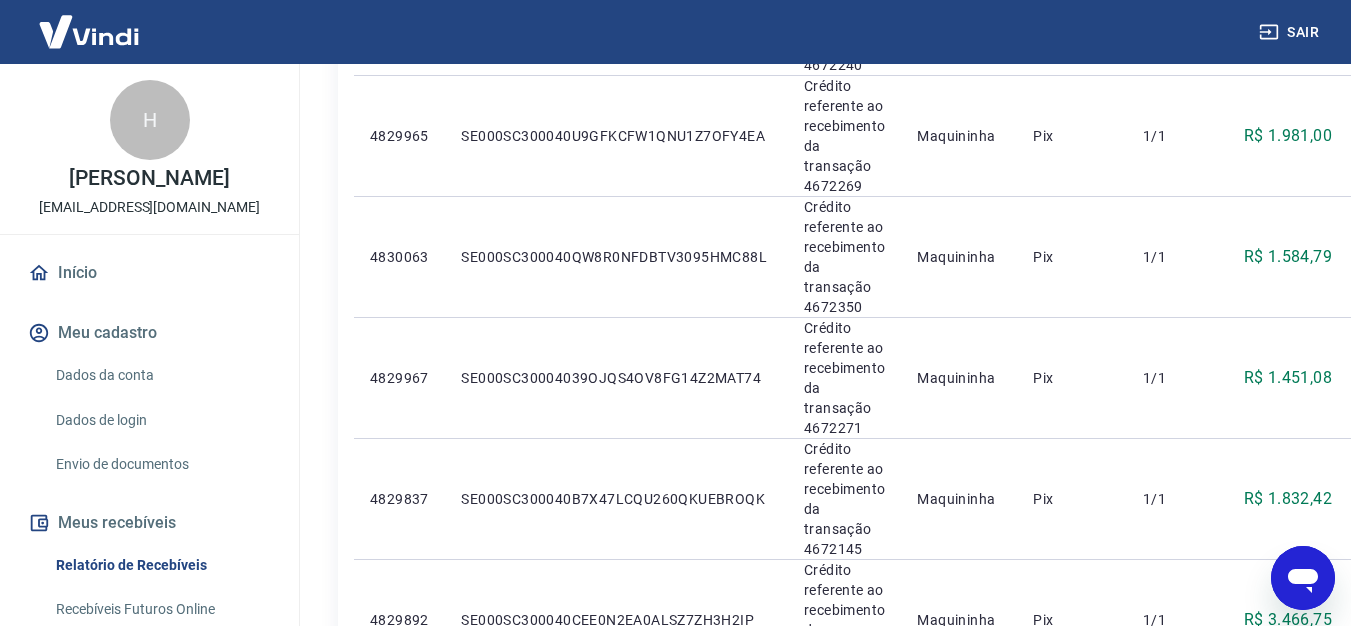 scroll, scrollTop: 0, scrollLeft: 0, axis: both 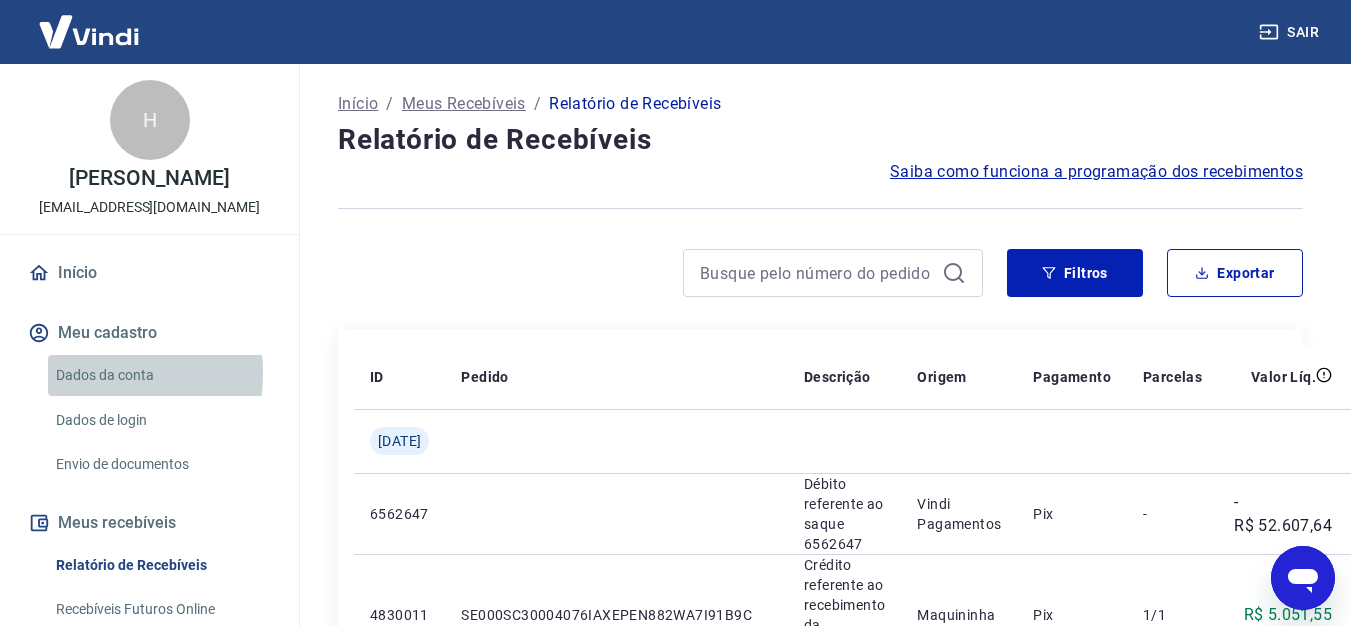 click on "Dados da conta" at bounding box center [161, 375] 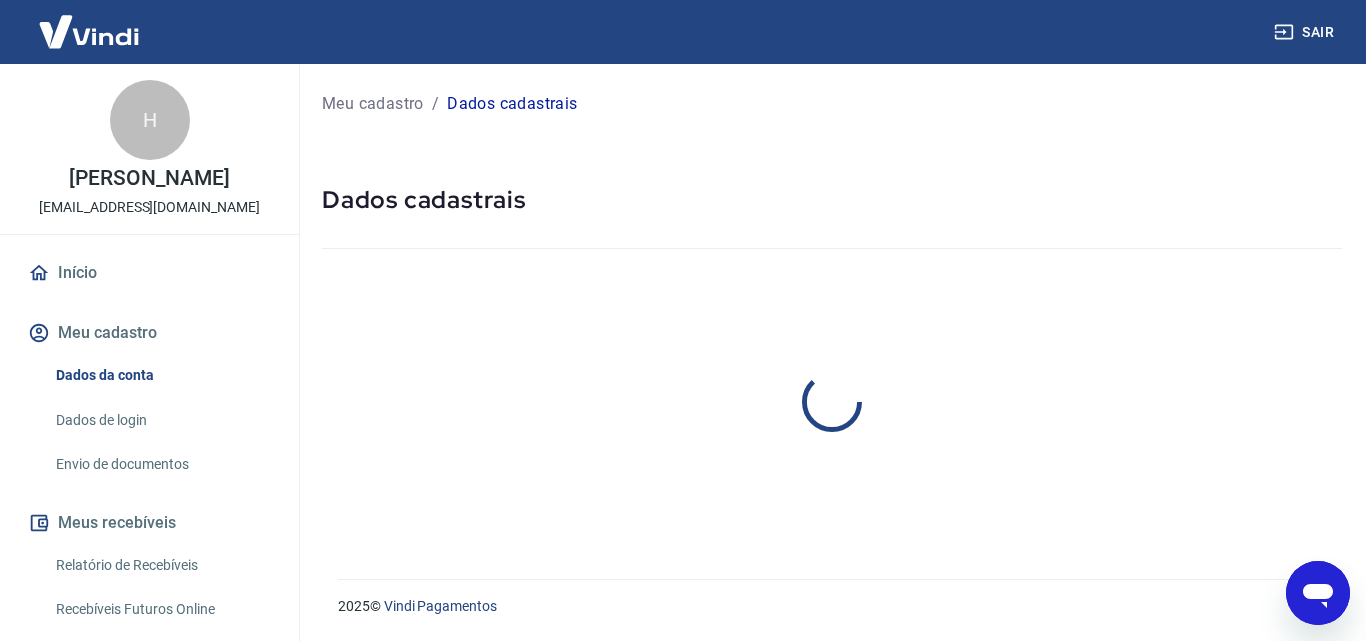 select on "CE" 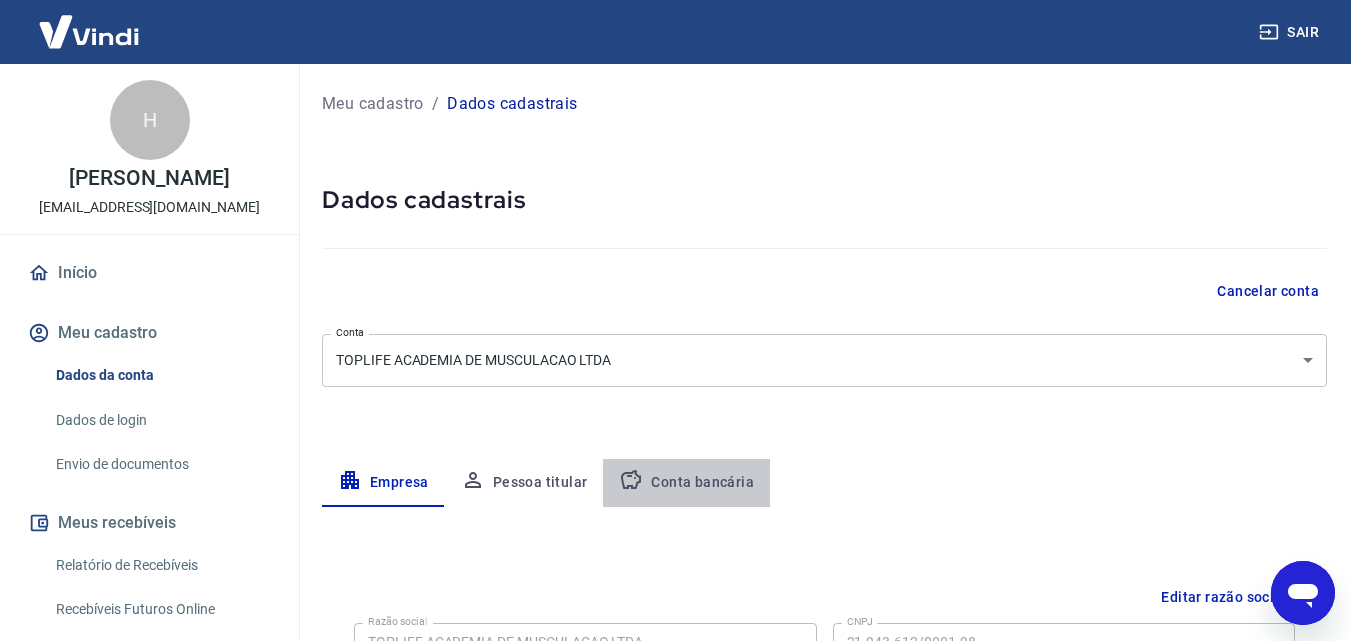 click on "Conta bancária" at bounding box center [686, 483] 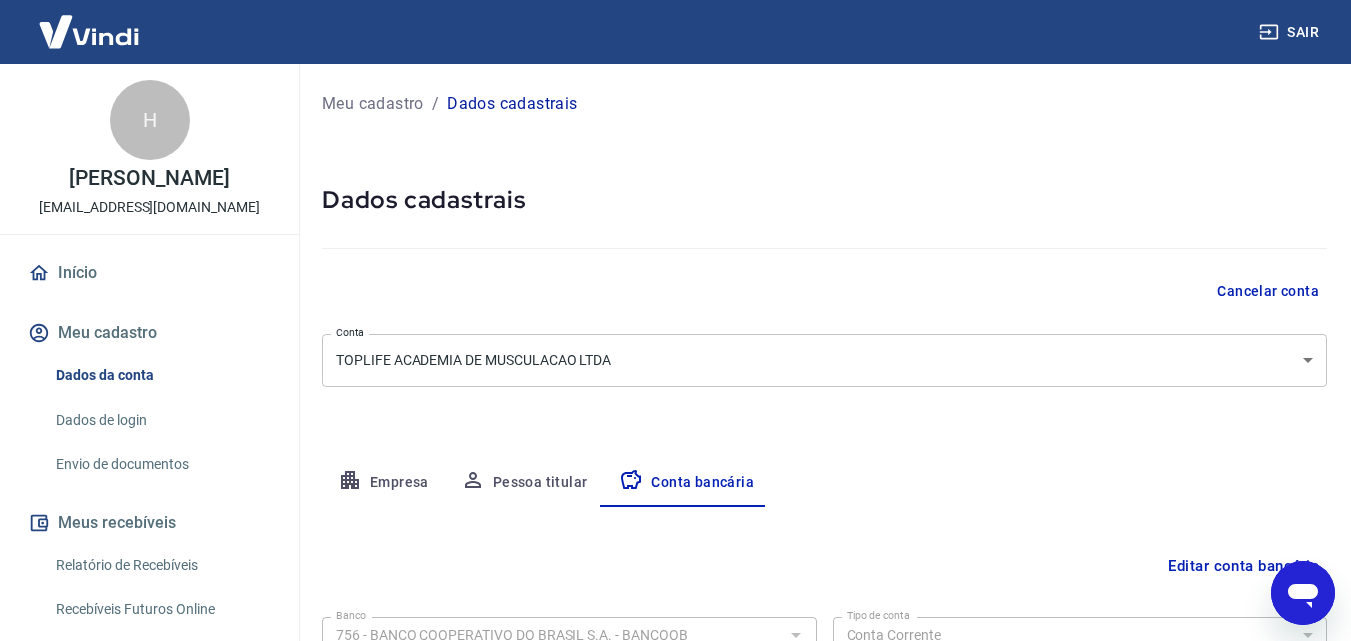 type 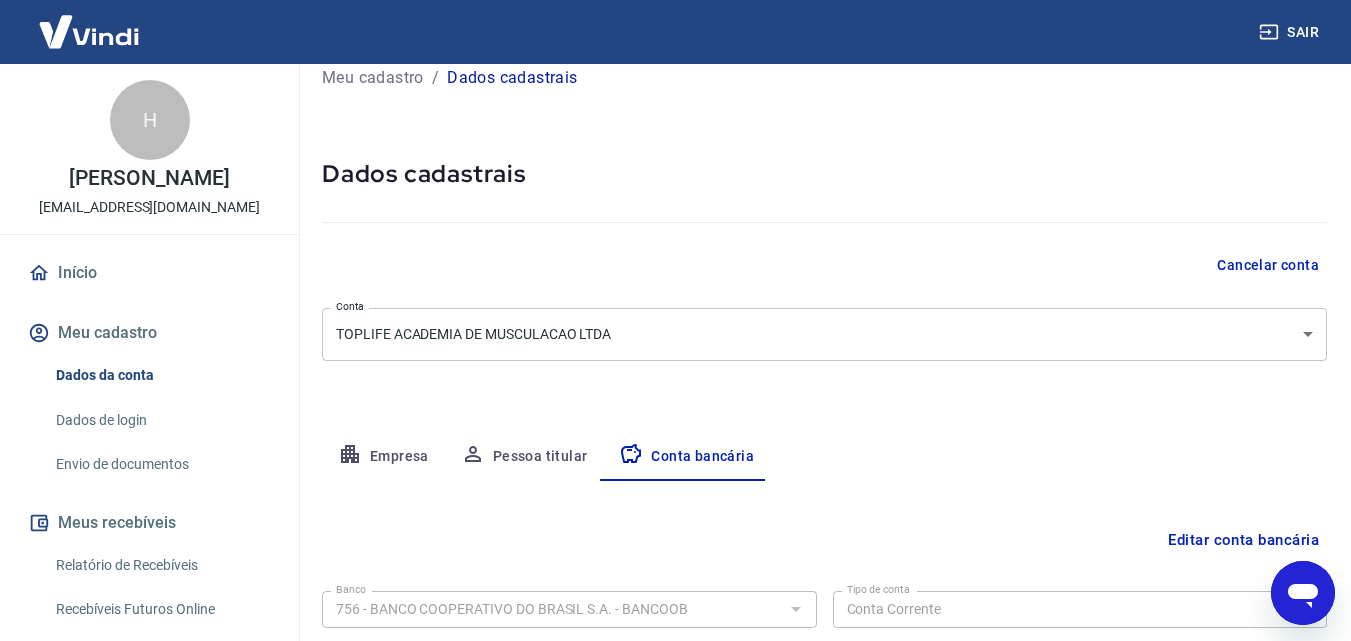 scroll, scrollTop: 0, scrollLeft: 0, axis: both 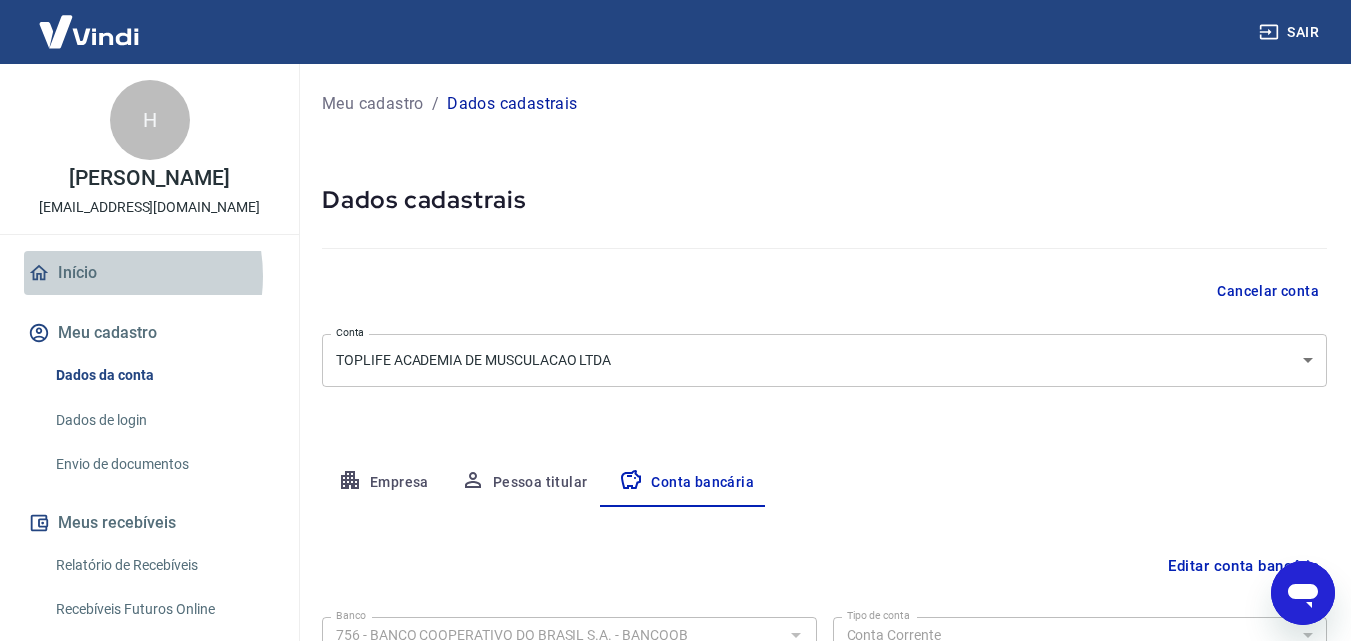 click on "Início" at bounding box center (149, 273) 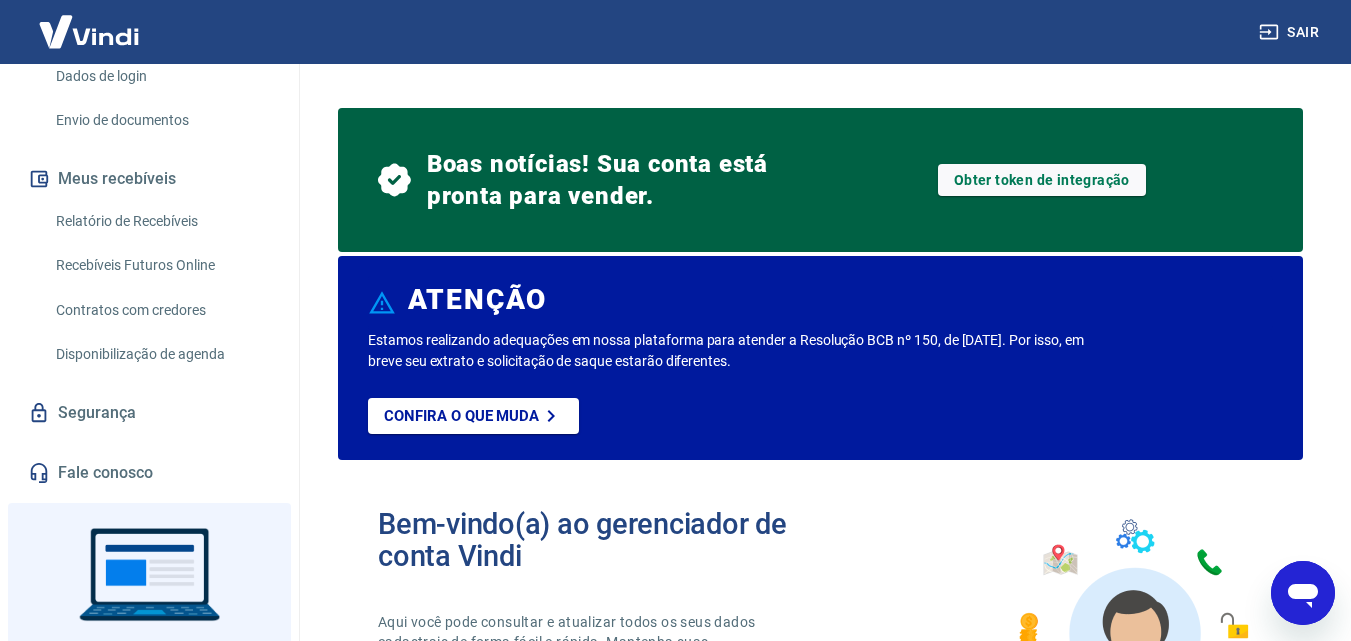 scroll, scrollTop: 425, scrollLeft: 0, axis: vertical 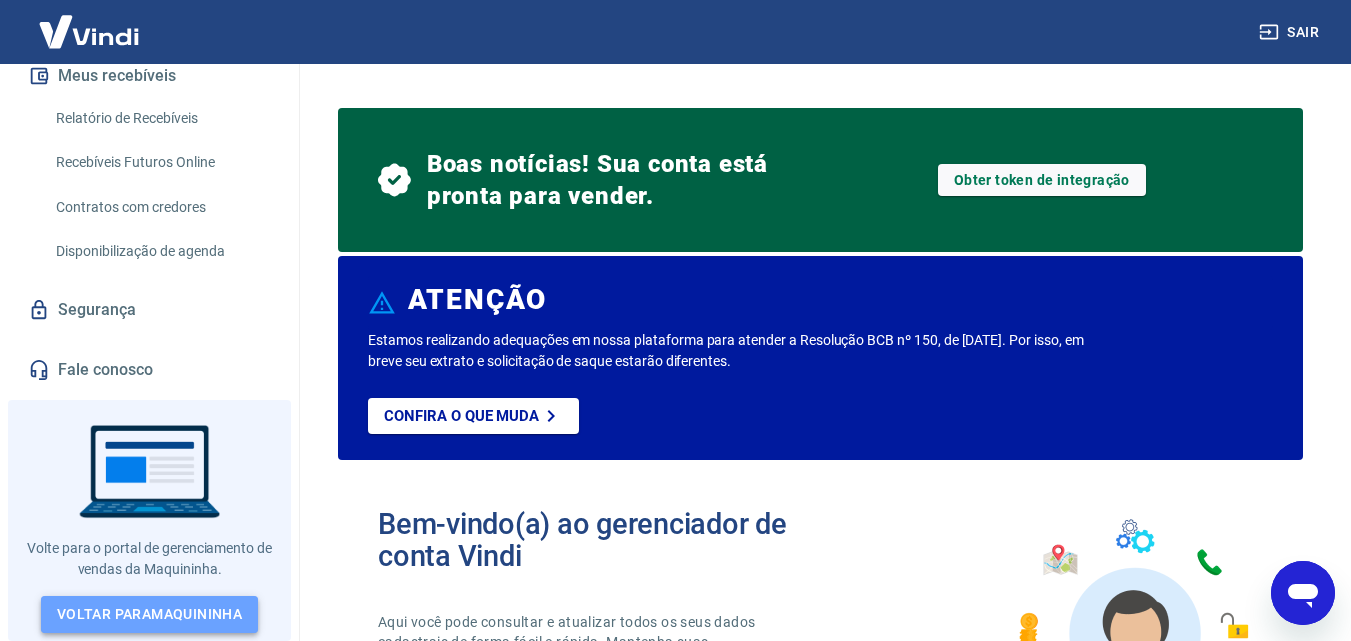 click on "Voltar para  Maquininha" at bounding box center [149, 614] 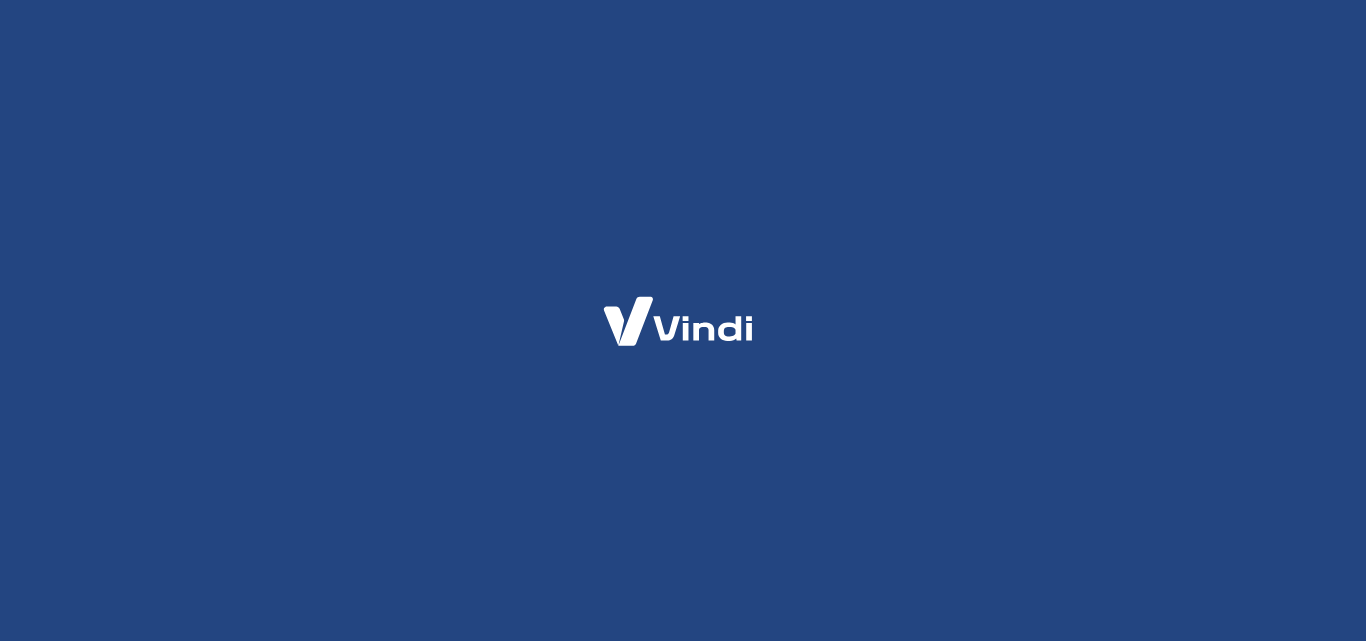 scroll, scrollTop: 0, scrollLeft: 0, axis: both 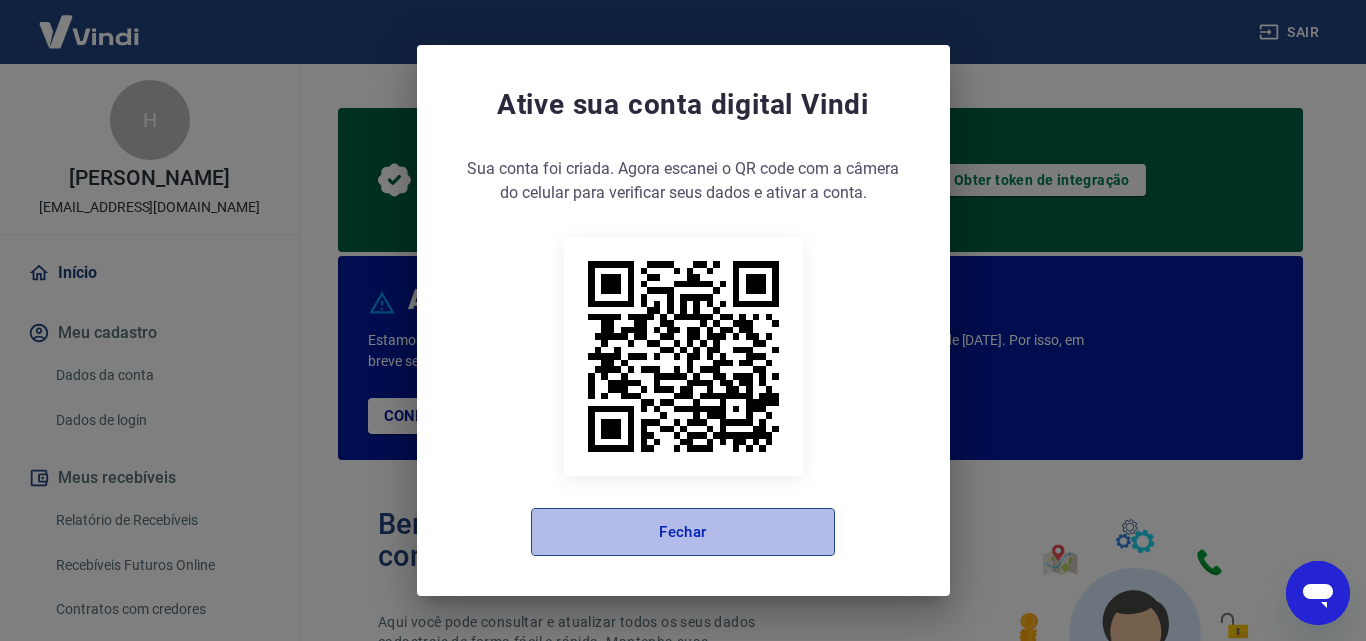 click on "Fechar" at bounding box center (683, 532) 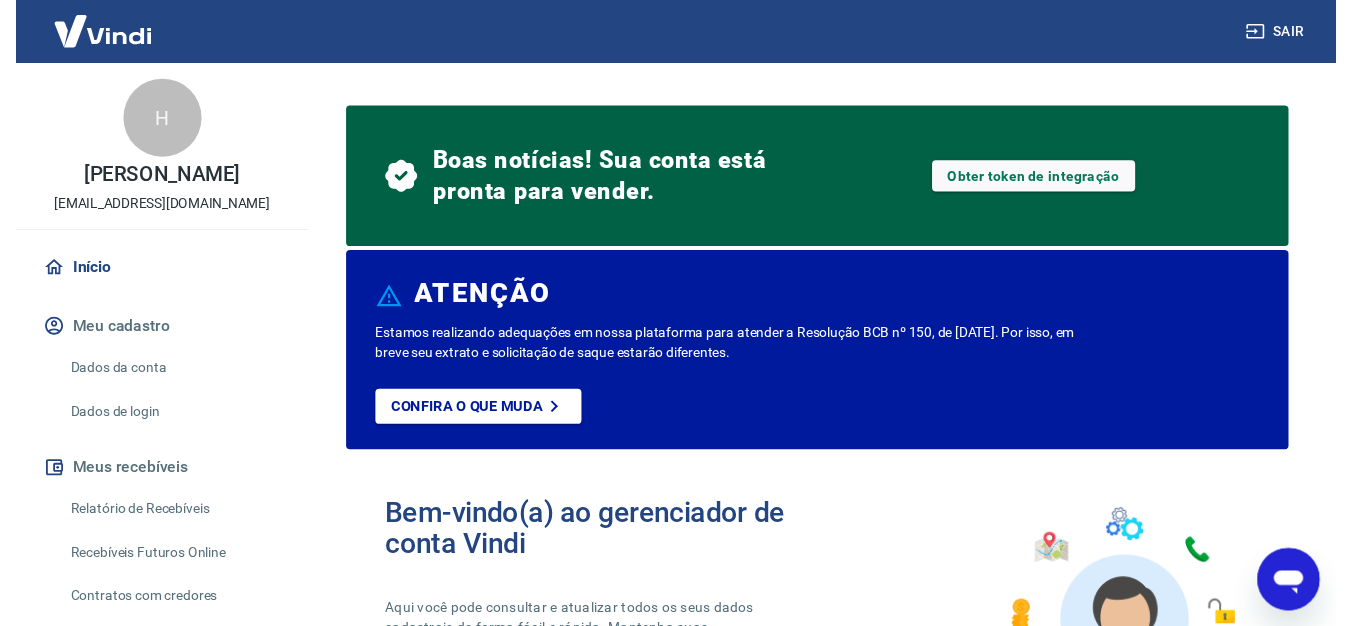 scroll, scrollTop: 0, scrollLeft: 0, axis: both 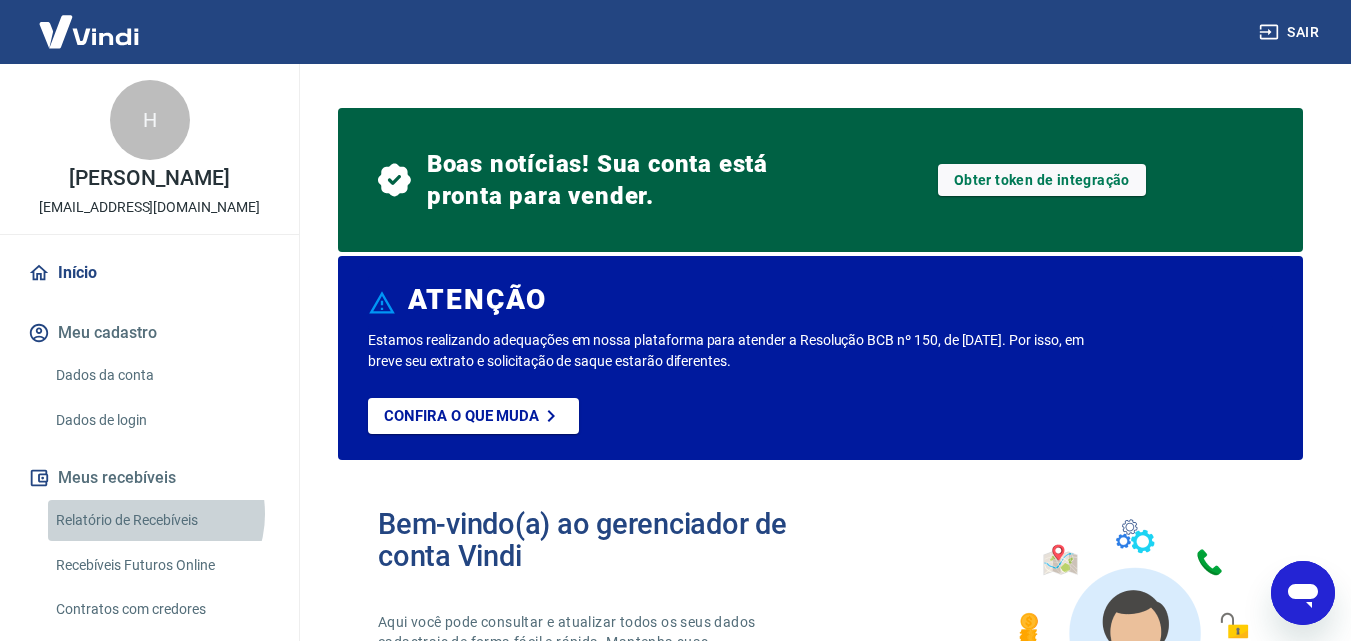 click on "Relatório de Recebíveis" at bounding box center [161, 520] 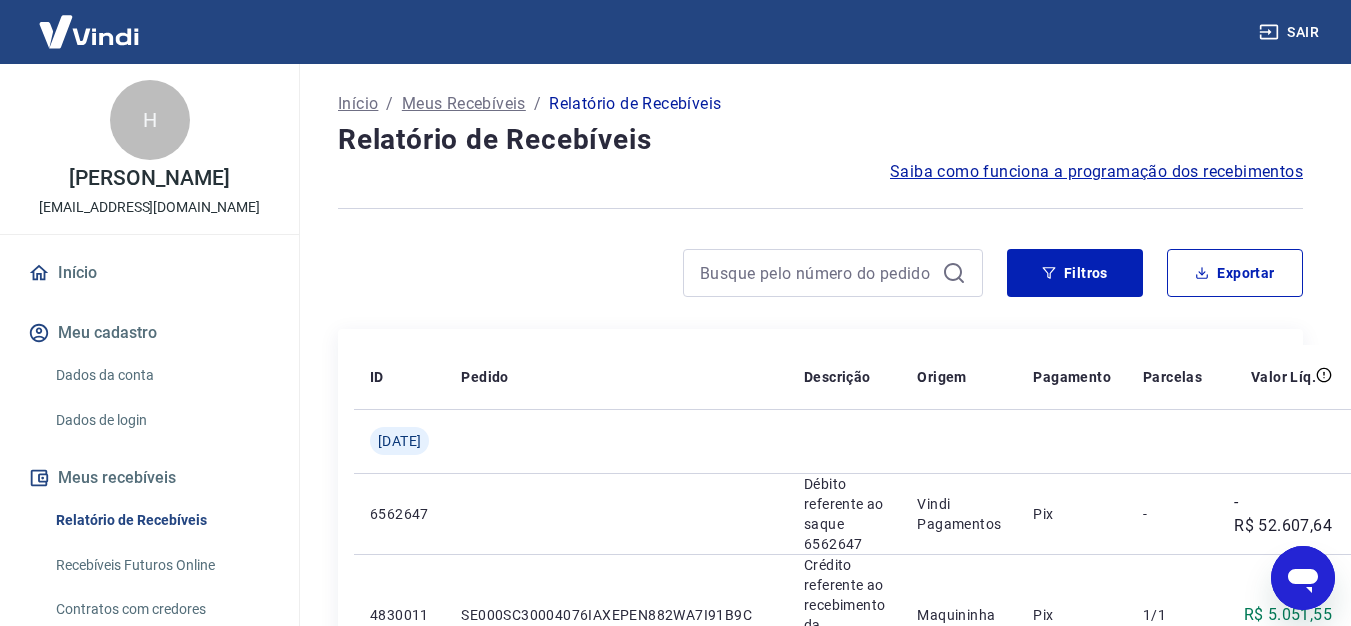 scroll, scrollTop: 0, scrollLeft: 95, axis: horizontal 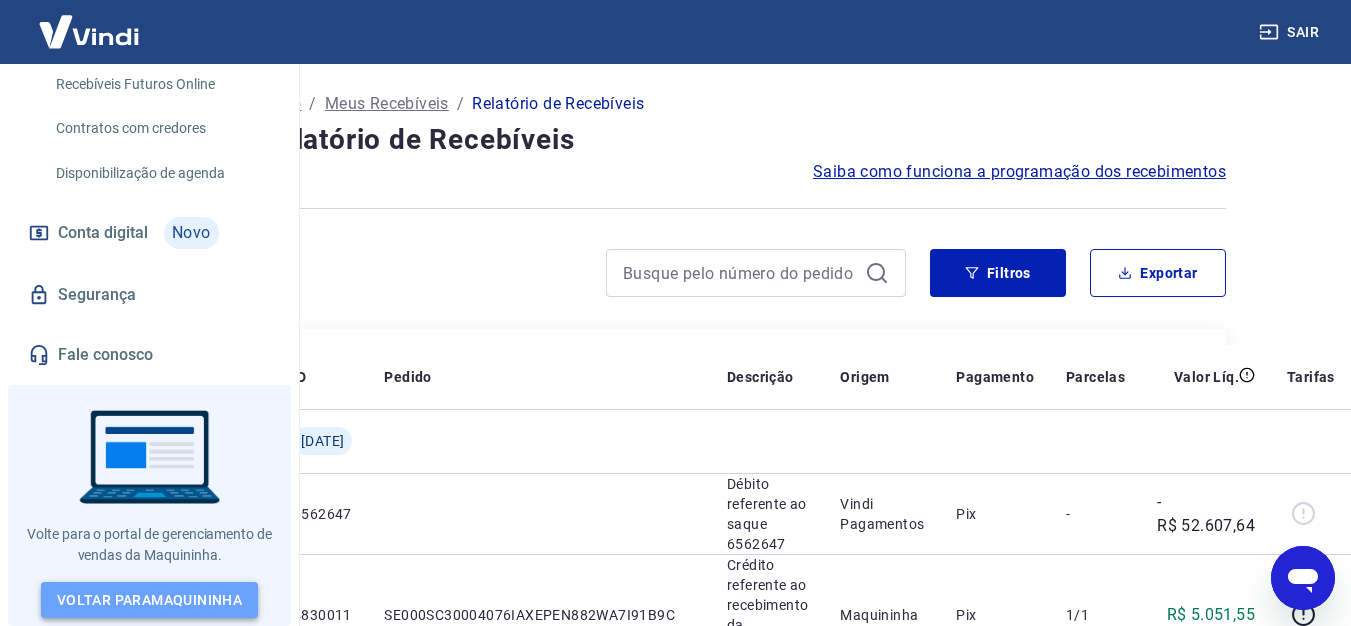 click on "Voltar para  Maquininha" at bounding box center [149, 600] 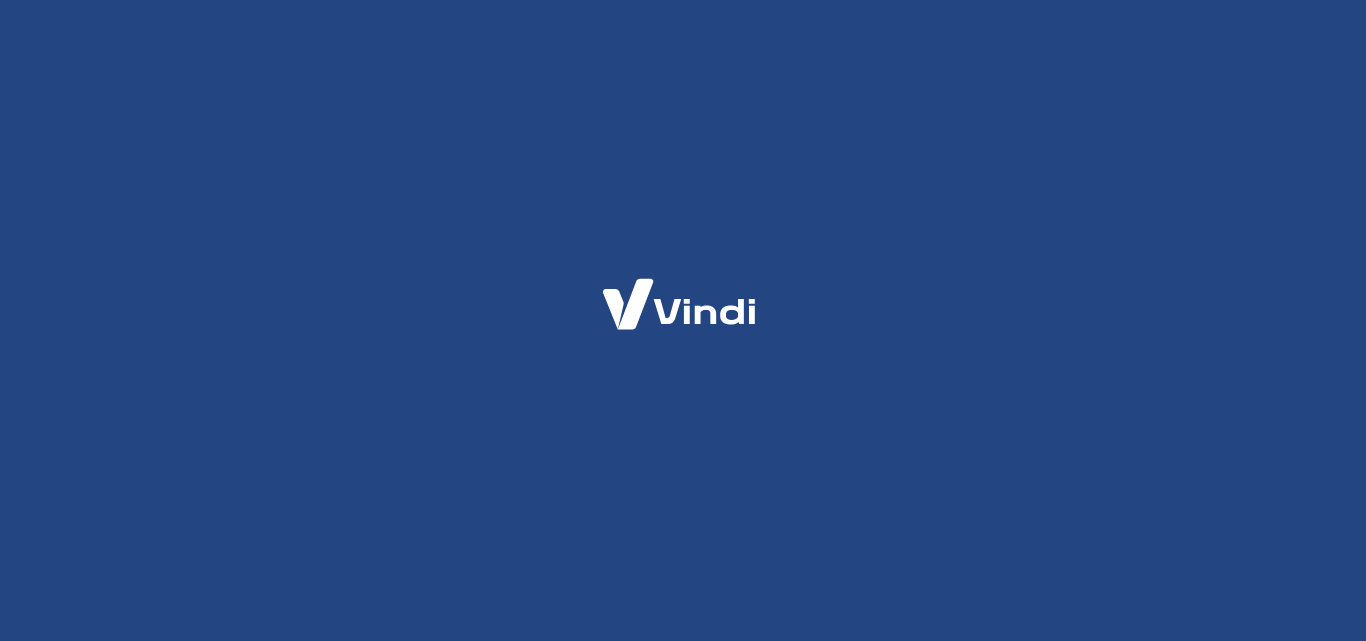 scroll, scrollTop: 0, scrollLeft: 0, axis: both 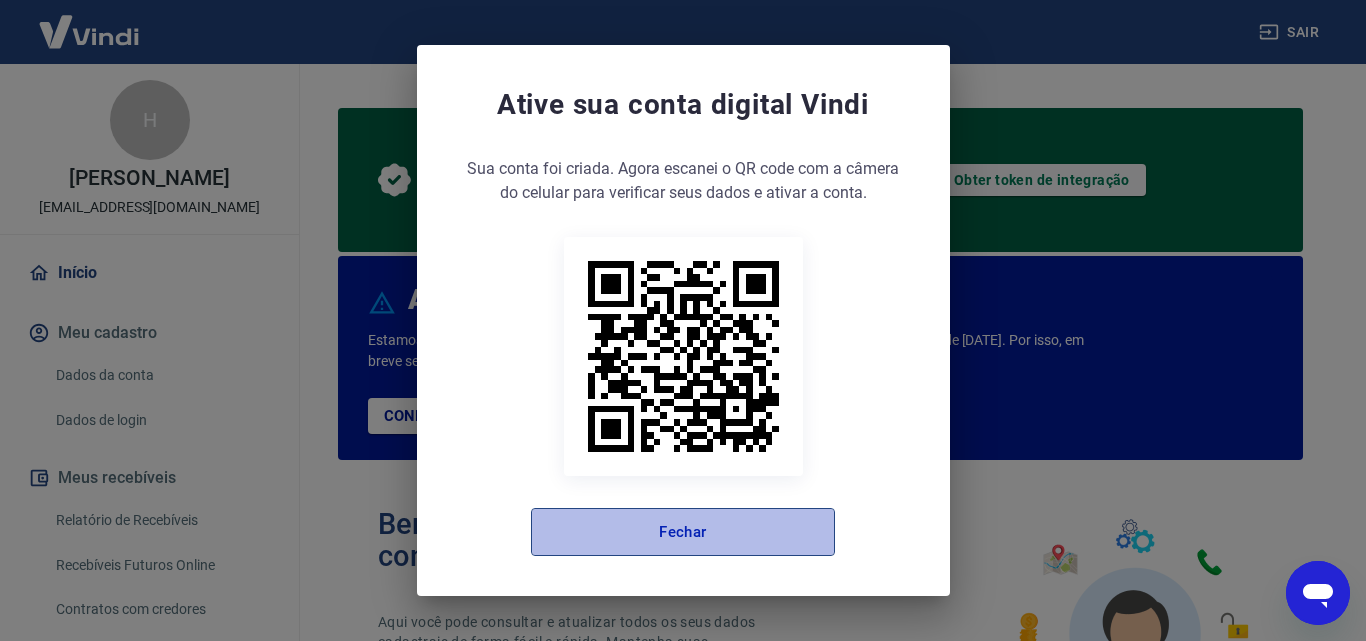 click on "Fechar" at bounding box center (683, 532) 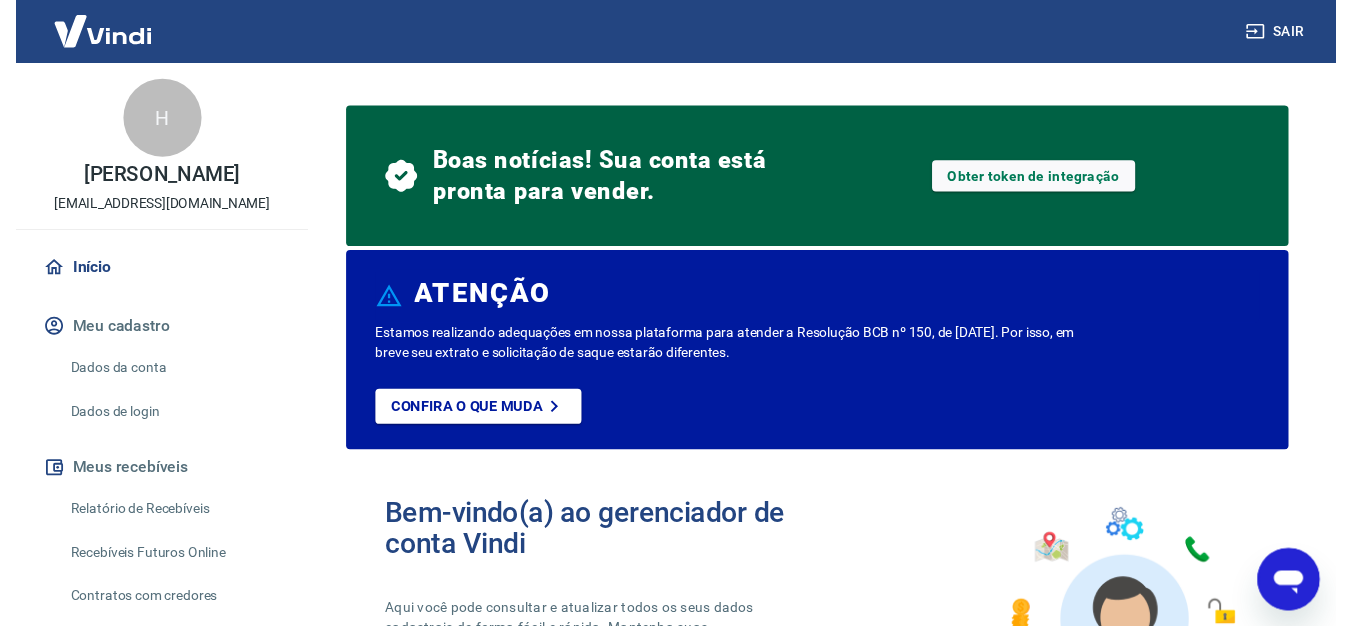 scroll, scrollTop: 0, scrollLeft: 0, axis: both 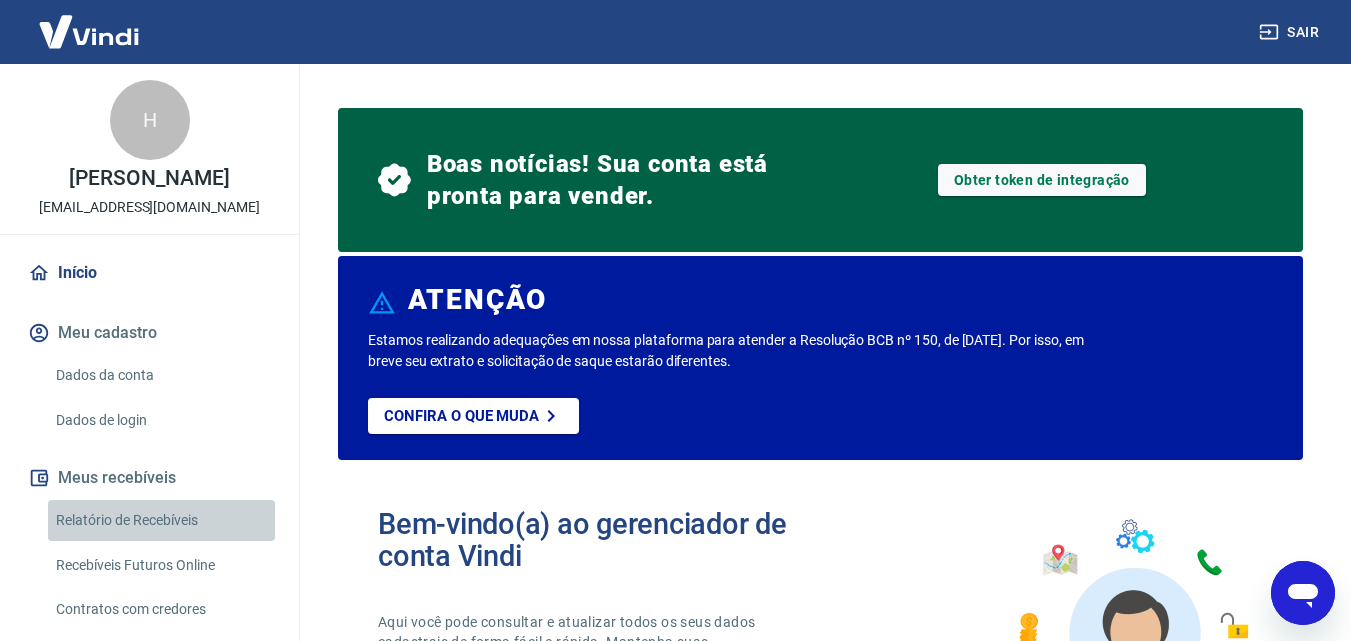 click on "Relatório de Recebíveis" at bounding box center (161, 520) 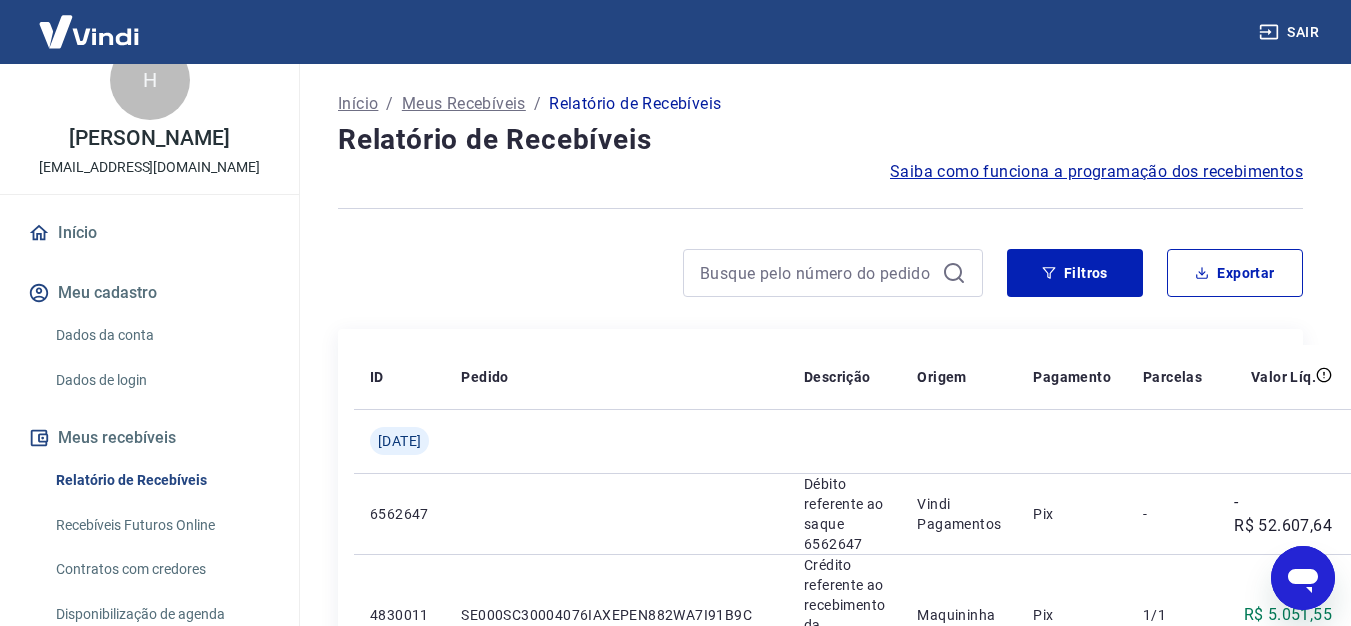 scroll, scrollTop: 80, scrollLeft: 0, axis: vertical 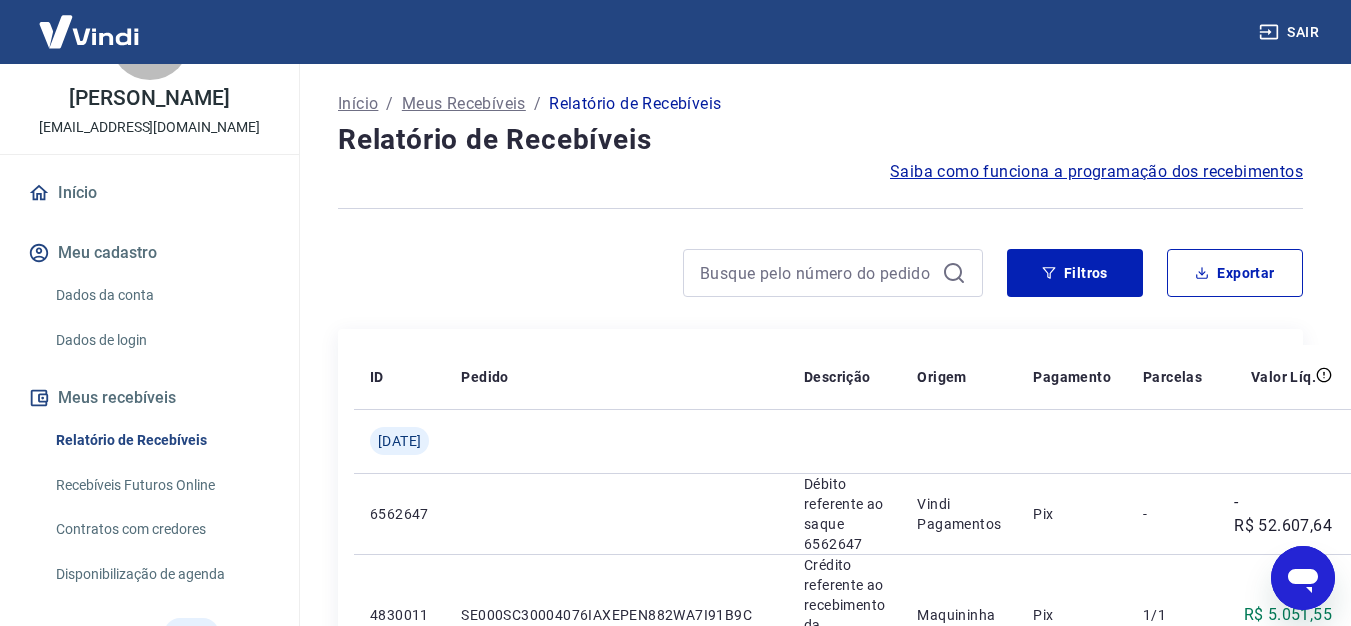 click on "Início / Meus Recebíveis / Relatório de Recebíveis Relatório de Recebíveis Saiba como funciona a programação dos recebimentos Saiba como funciona a programação dos recebimentos Filtros Exportar ID Pedido Descrição Origem Pagamento Parcelas Valor Líq. Tarifas [DATE] 6562647 Débito referente ao saque 6562647 Vindi Pagamentos Pix - -R$ 52.607,64 4830011 SE000SC30004076IAXEPEN882WA7I91B9C Crédito referente ao recebimento da transação 4672306 Maquininha Pix 1/1 R$ 5.051,55 4830054 SE000SC300040ZNSL63GETZG4KZ5LNFPZ4 Crédito referente ao recebimento da transação 4672344 Maquininha Pix 1/1 R$ 3.466,75 4829935 SE000SC300040ZG6VQ5A0SV7PI05GC4IL7 Crédito referente ao recebimento da transação 4672240 Maquininha Pix 1/1 R$ 3.663,85 4829965 SE000SC300040U9GFKCFW1QNU1Z7OFY4EA Crédito referente ao recebimento da transação 4672269 Maquininha Pix 1/1 R$ 1.981,00 4830063 SE000SC300040QW8R0NFDBTV3095HMC88L Crédito referente ao recebimento da transação 4672350 Maquininha Pix 1/1 R$ 1.584,79" at bounding box center [820, 1552] 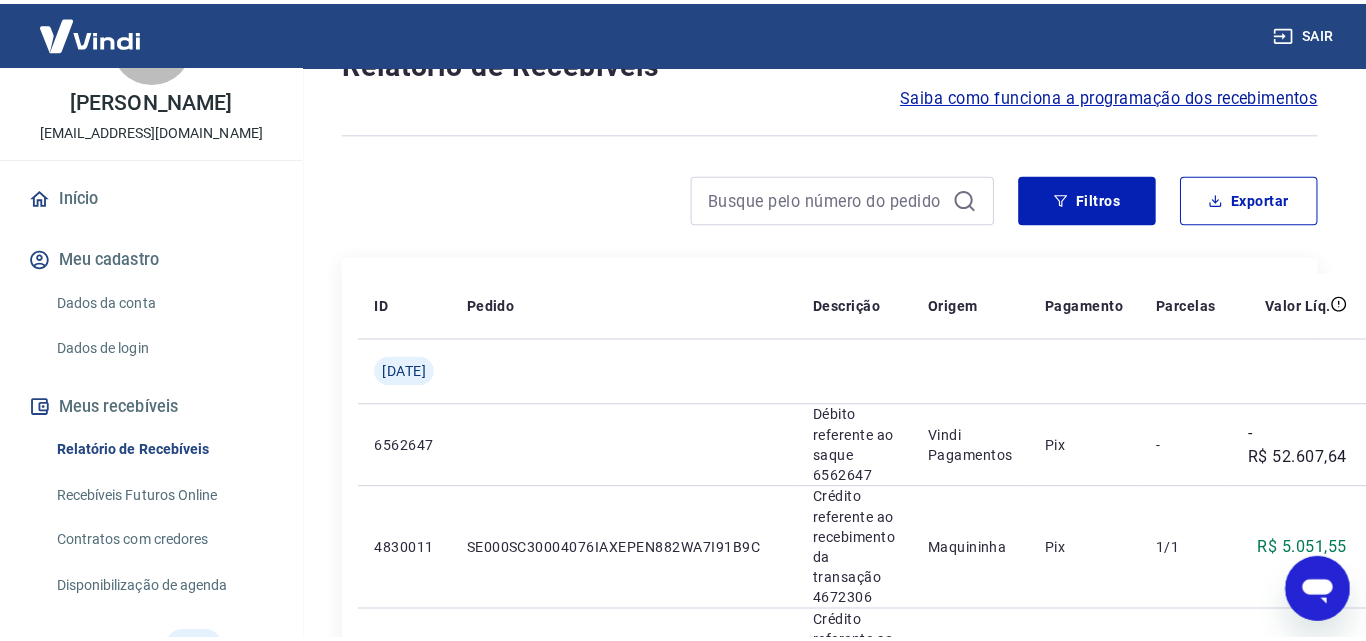 scroll, scrollTop: 80, scrollLeft: 0, axis: vertical 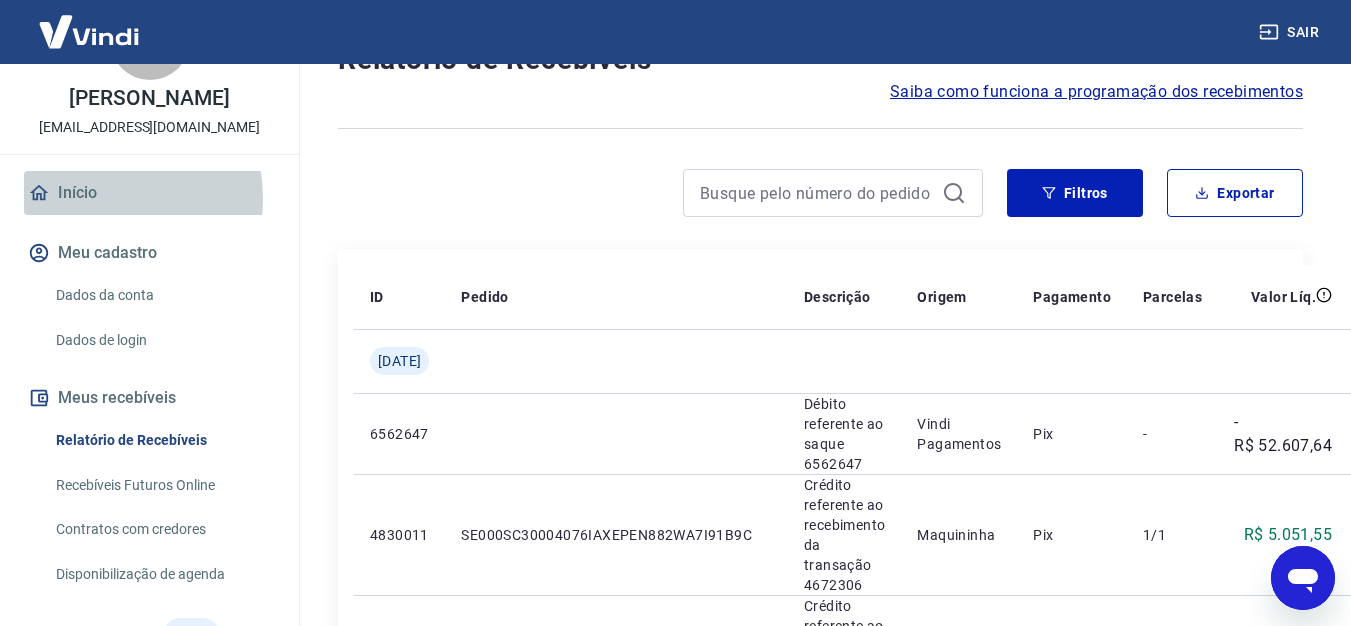 click on "Início" at bounding box center (149, 193) 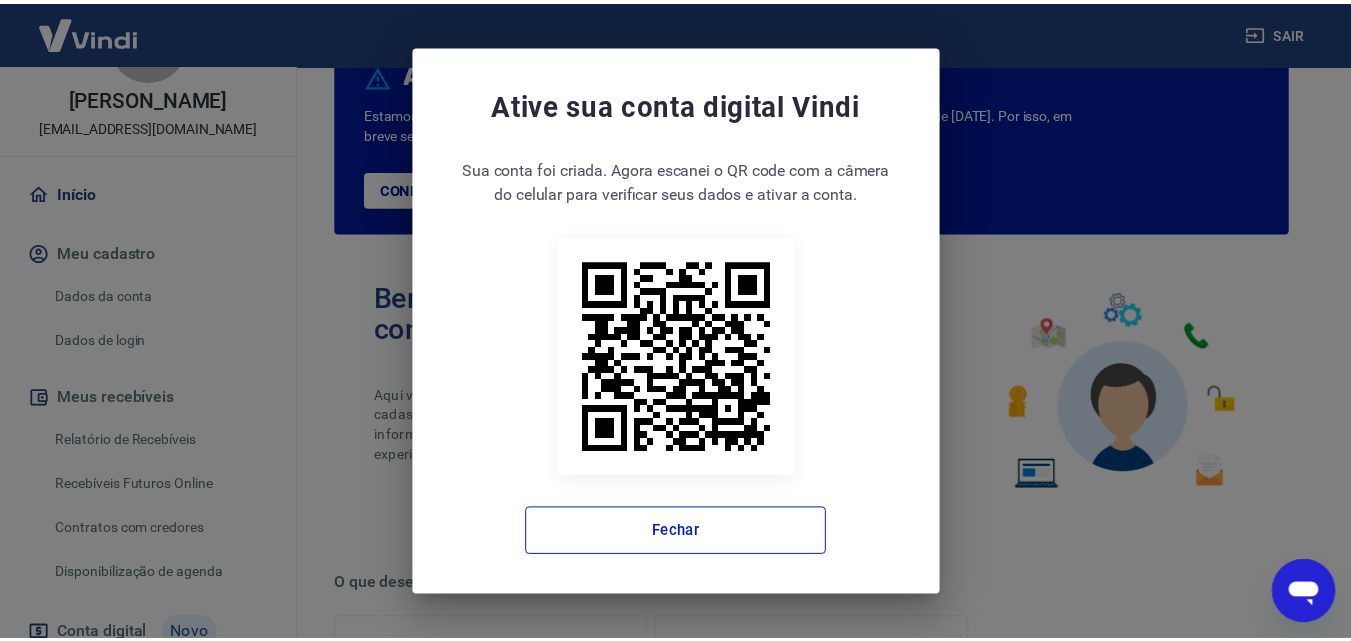 scroll, scrollTop: 228, scrollLeft: 0, axis: vertical 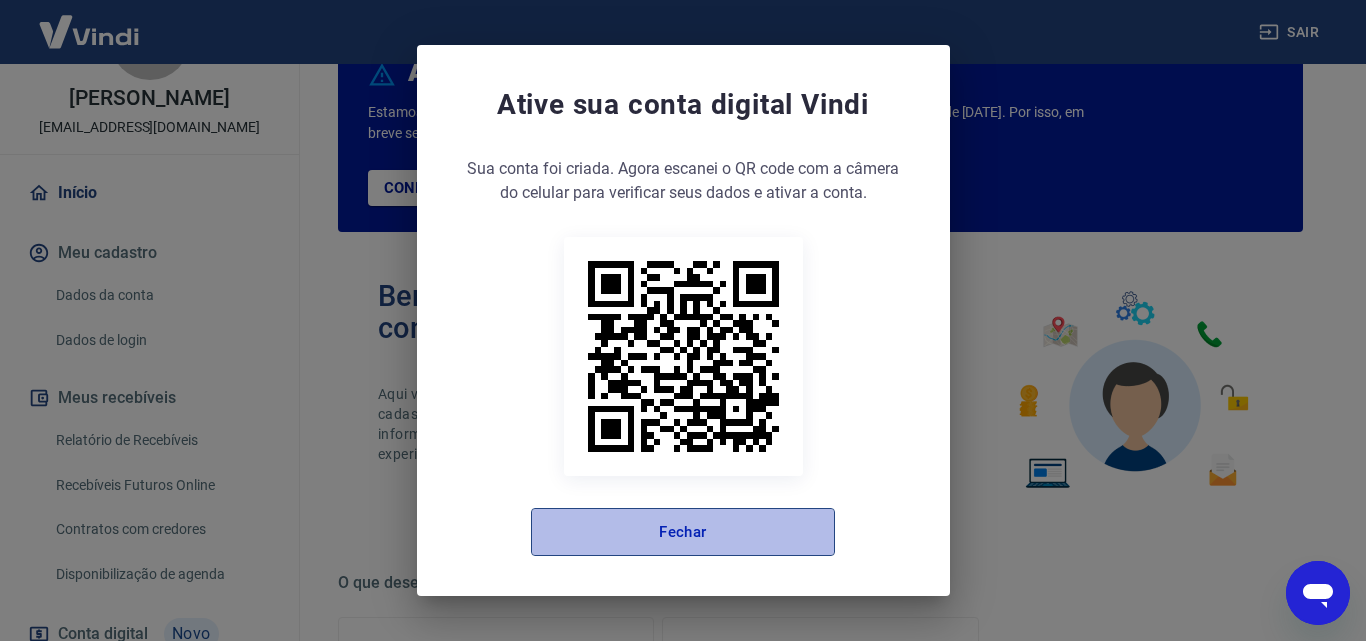 click on "Fechar" at bounding box center [683, 532] 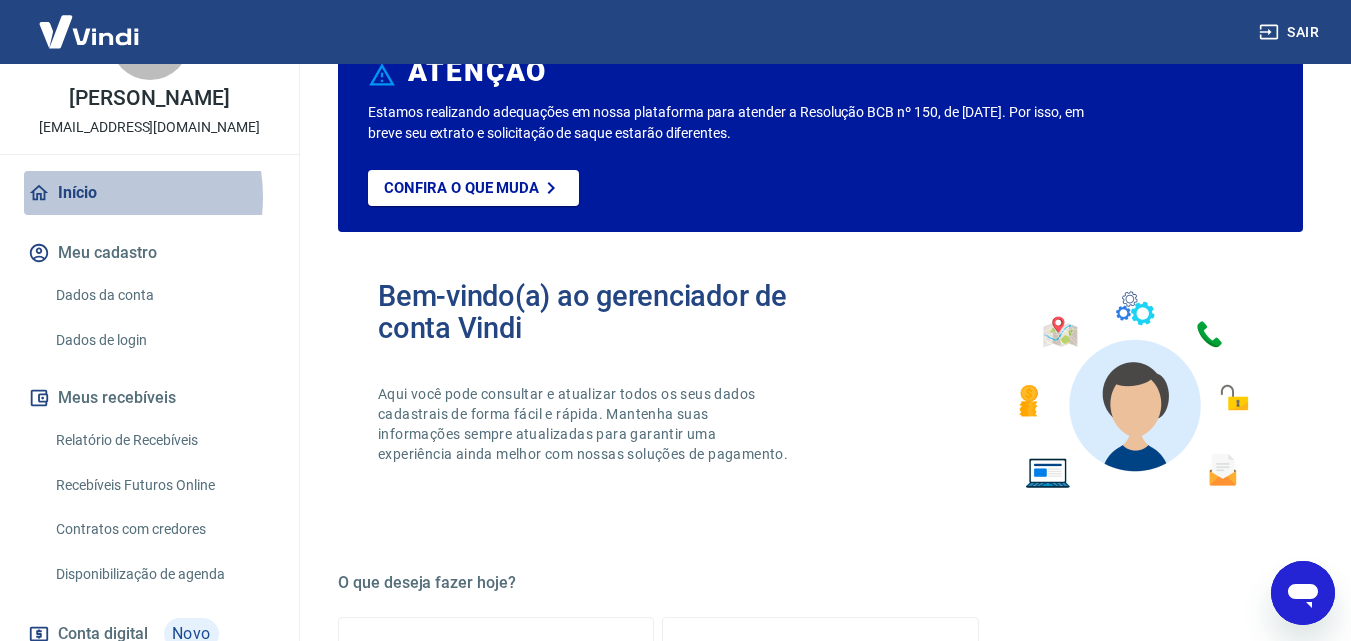 click on "Início" at bounding box center (149, 193) 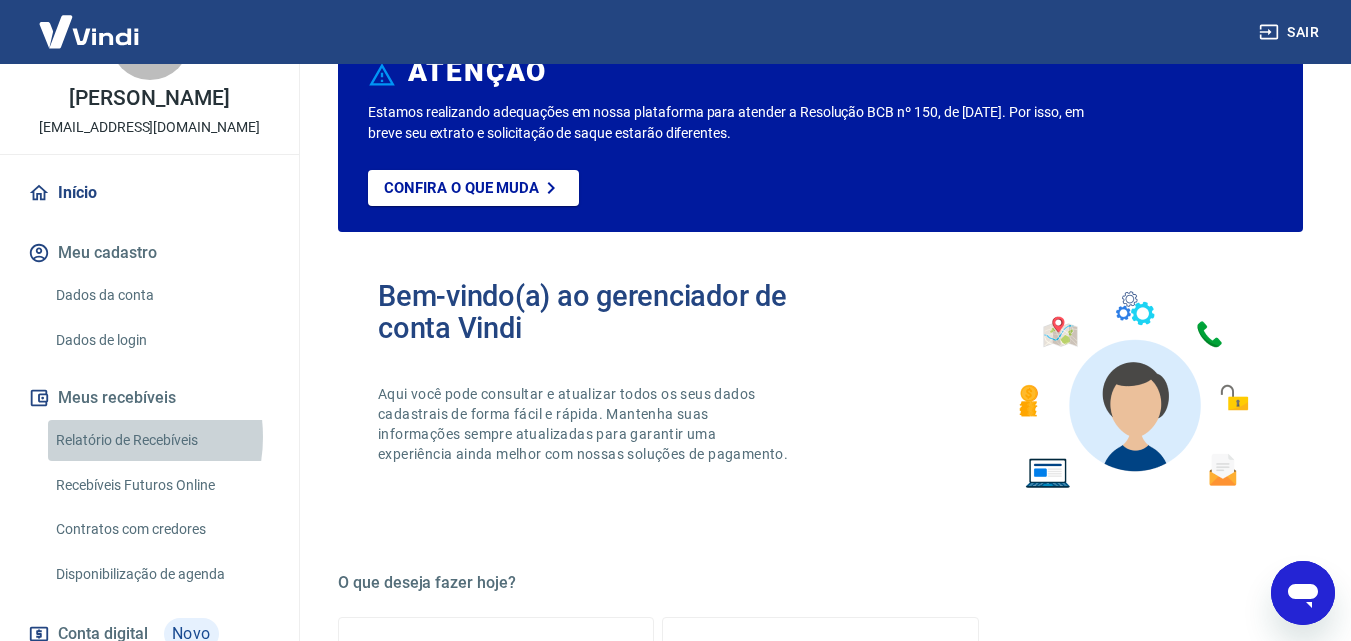 click on "Relatório de Recebíveis" at bounding box center [161, 440] 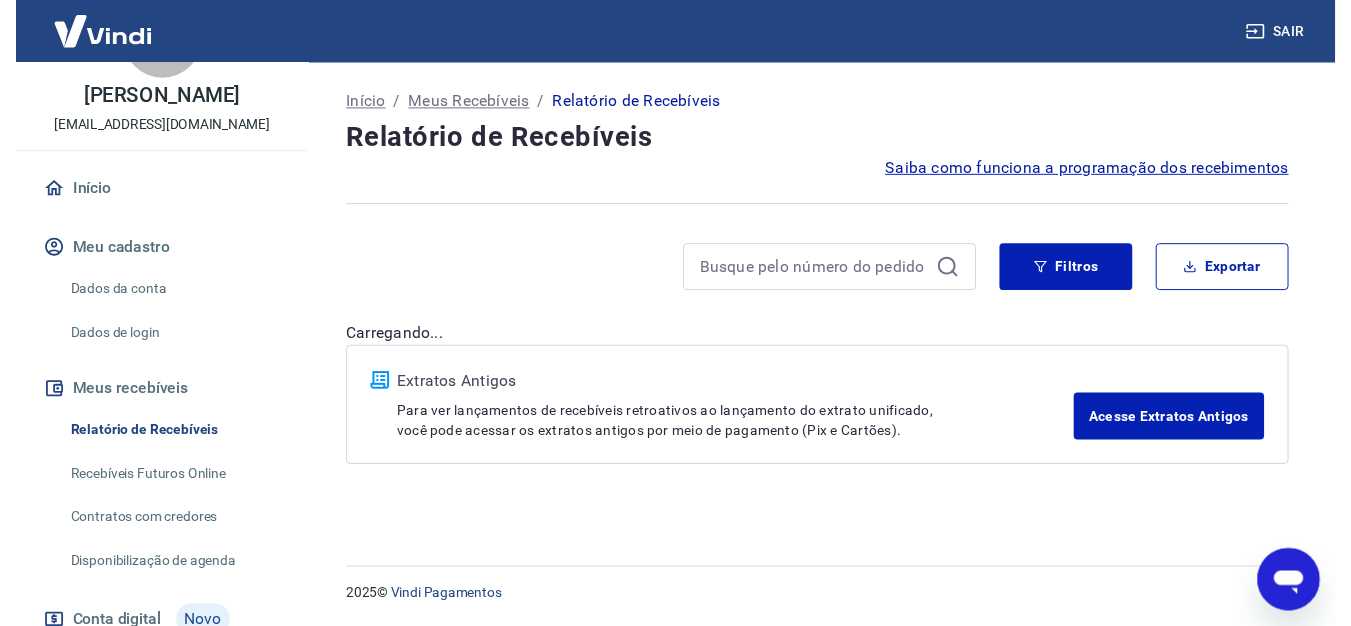 scroll, scrollTop: 0, scrollLeft: 0, axis: both 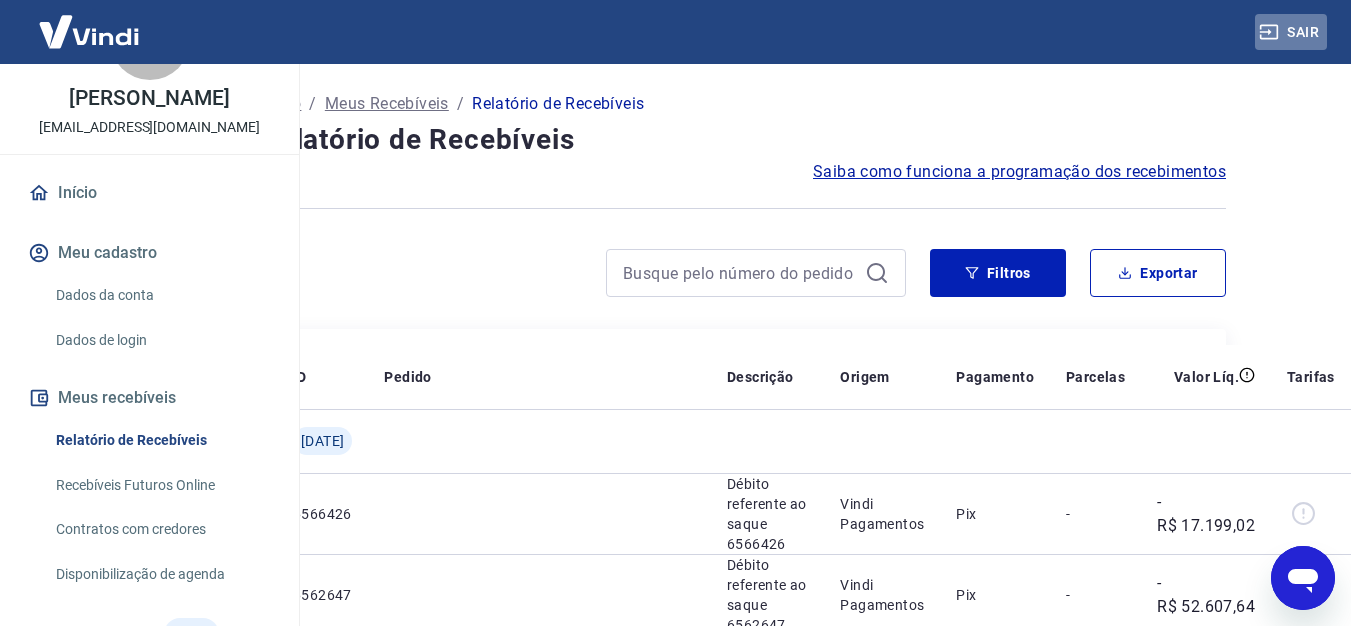 click on "Sair" at bounding box center [1291, 32] 